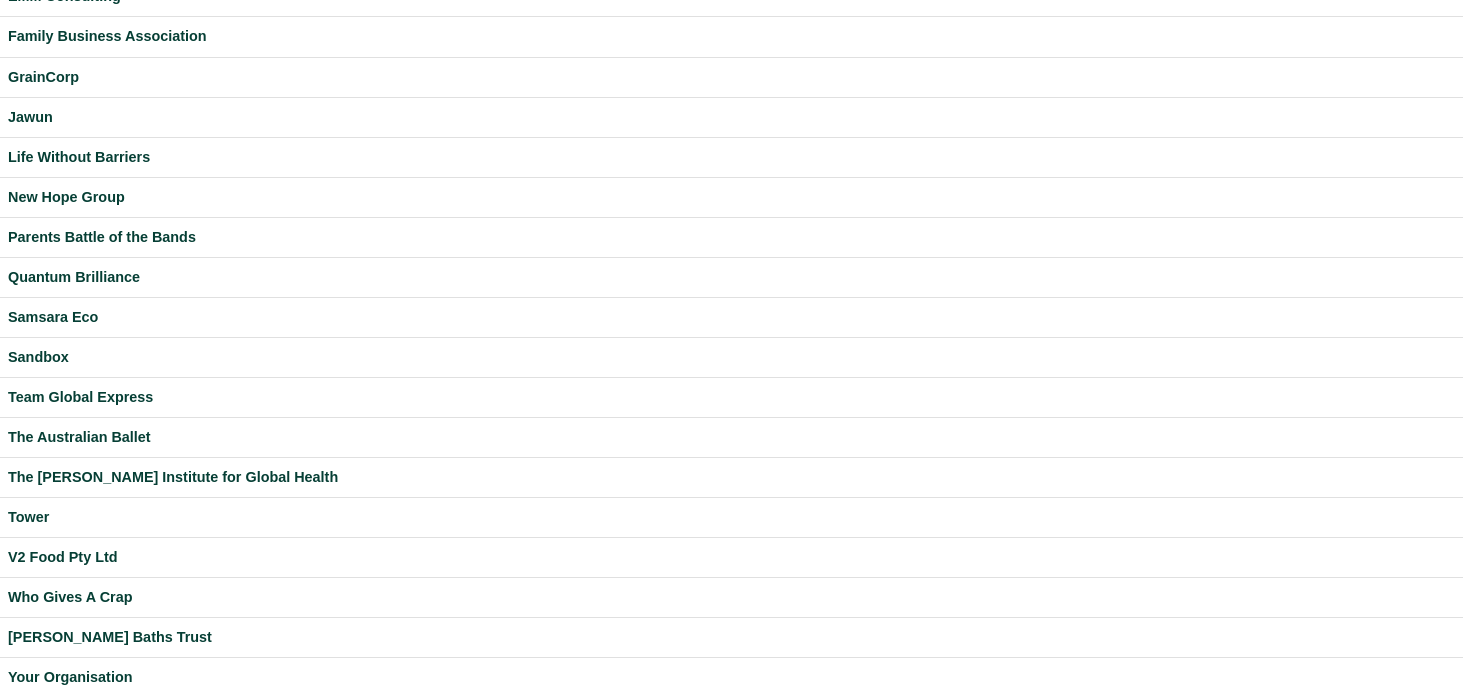 scroll, scrollTop: 343, scrollLeft: 0, axis: vertical 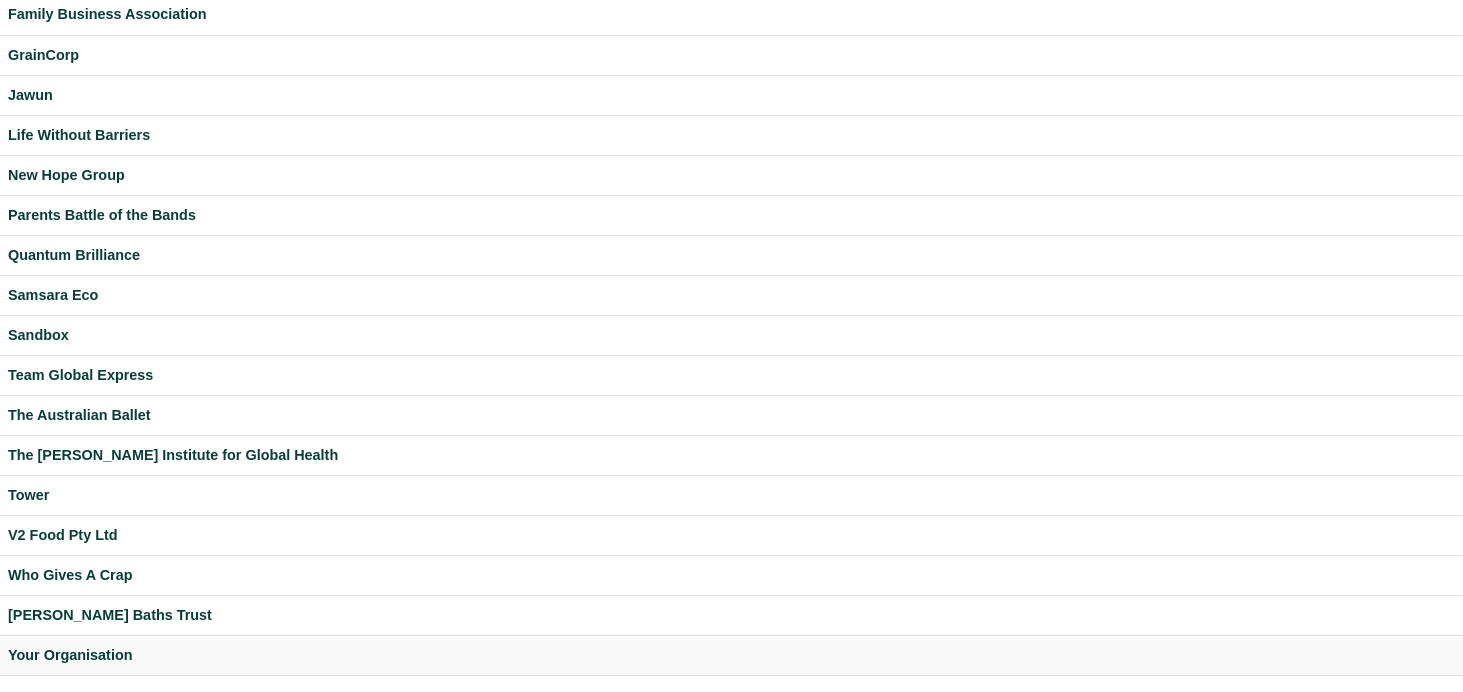 click on "Your Organisation" at bounding box center [731, 655] 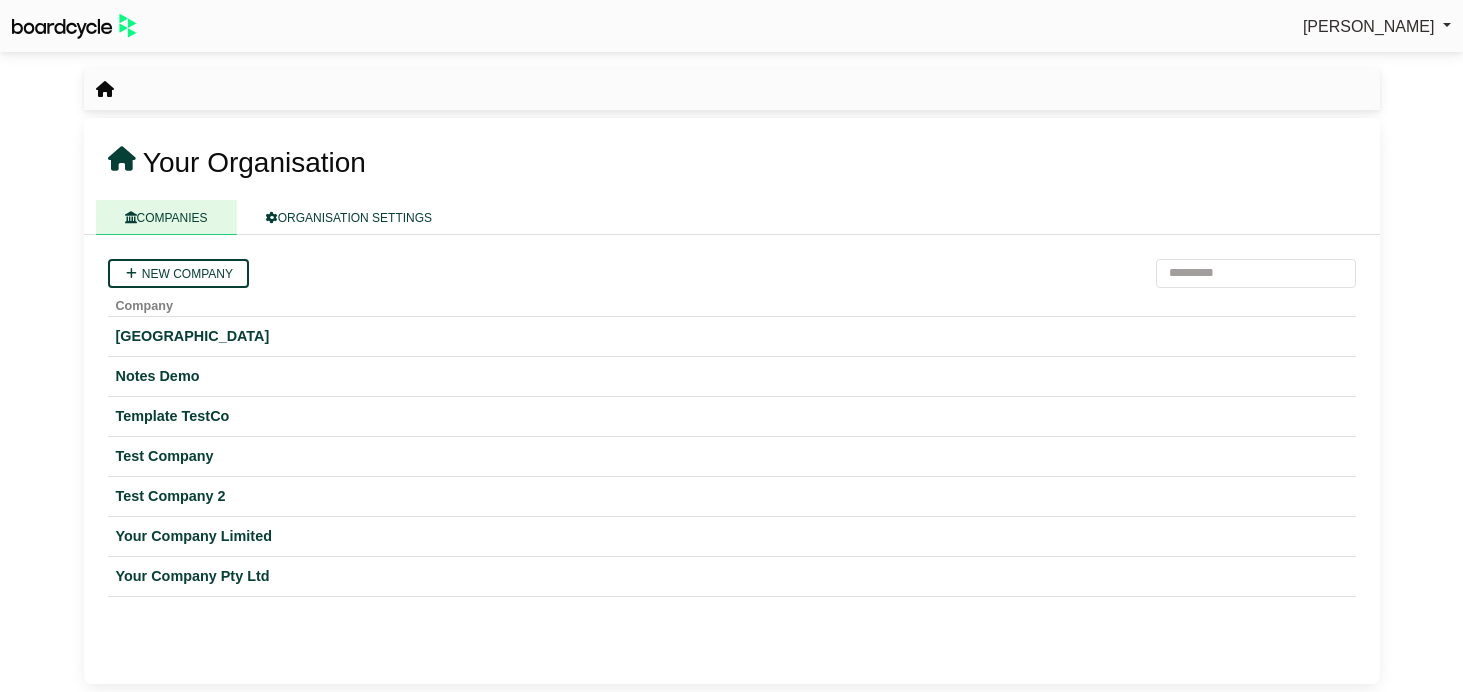 scroll, scrollTop: 0, scrollLeft: 0, axis: both 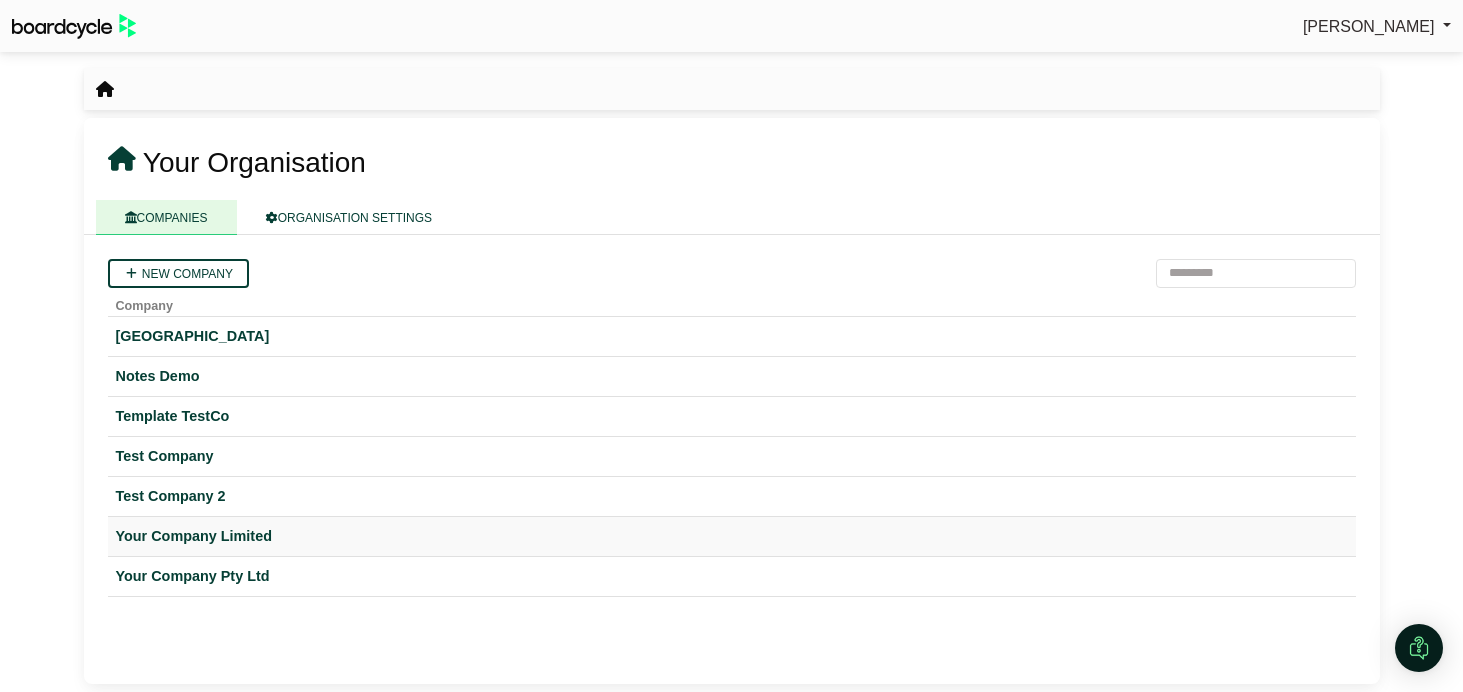 click on "Your Company Limited" at bounding box center [732, 536] 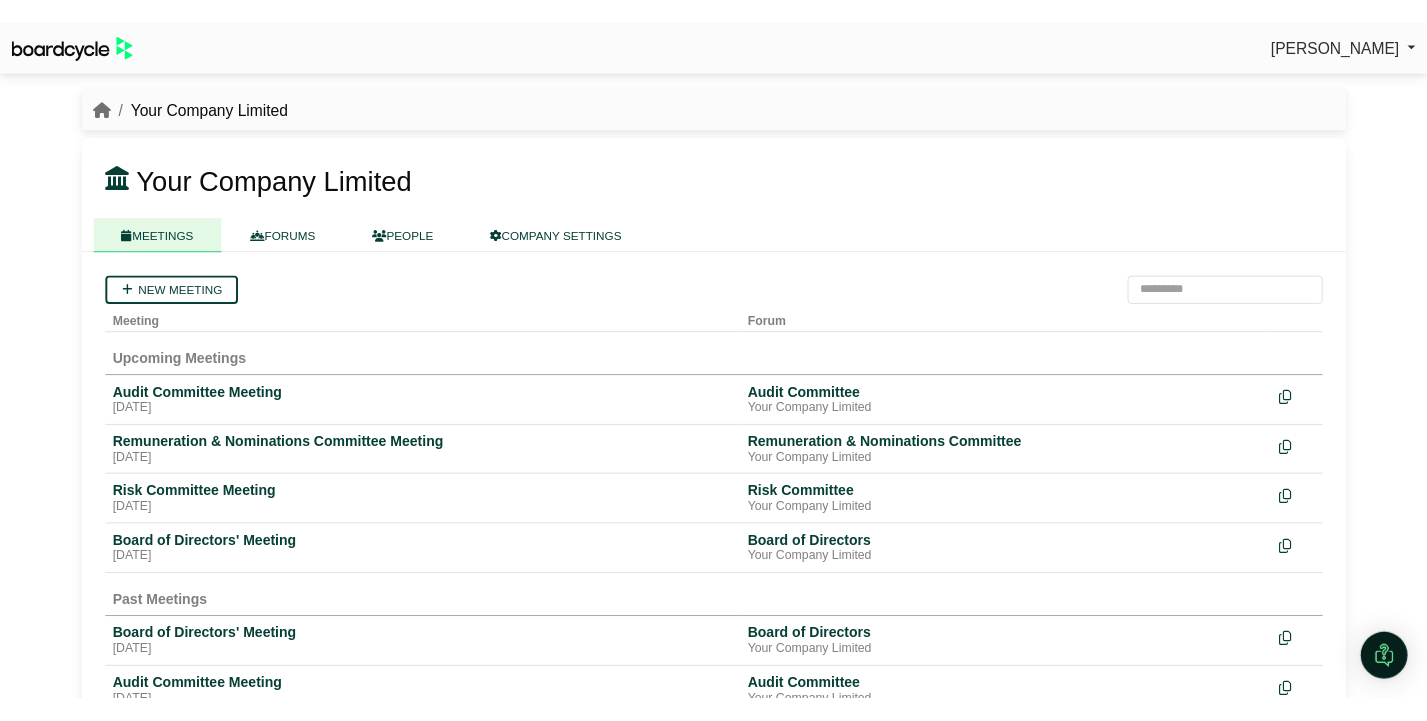 scroll, scrollTop: 0, scrollLeft: 0, axis: both 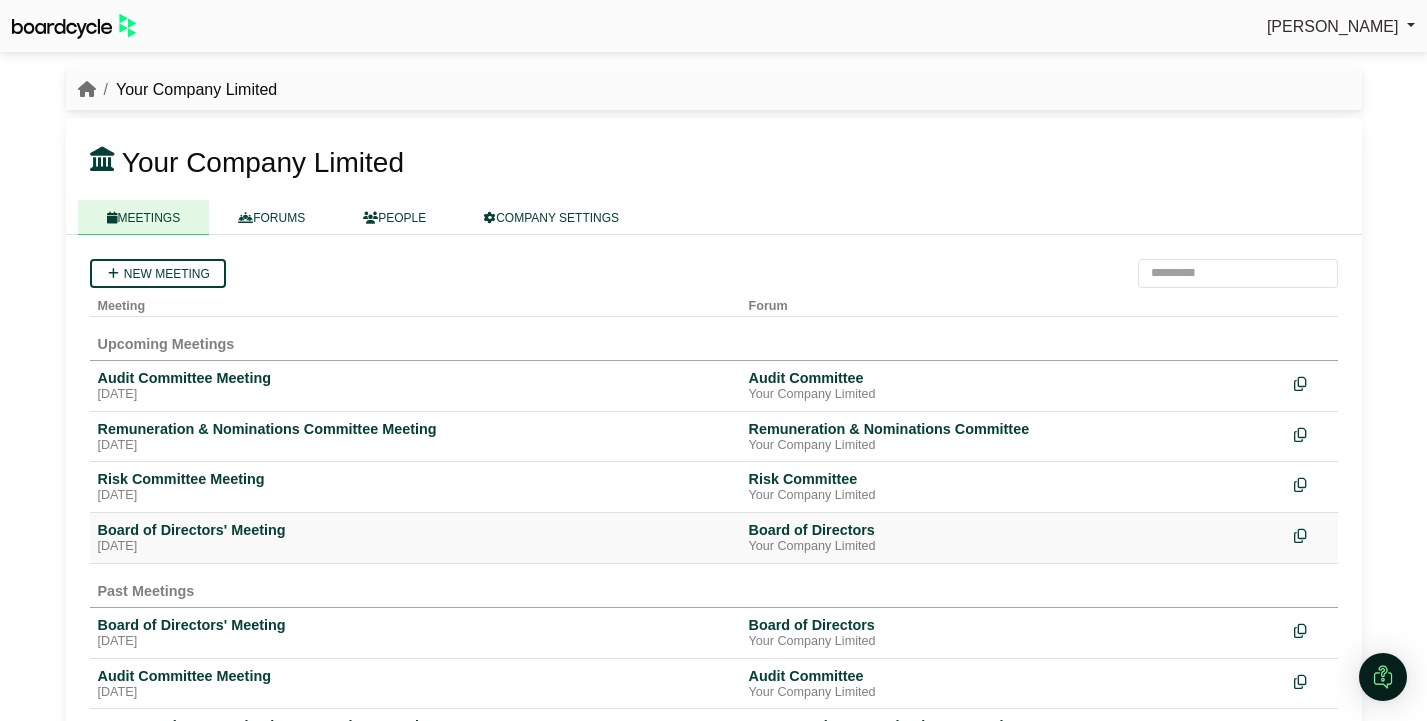 click on "Tuesday, 29 July 2025" at bounding box center (415, 547) 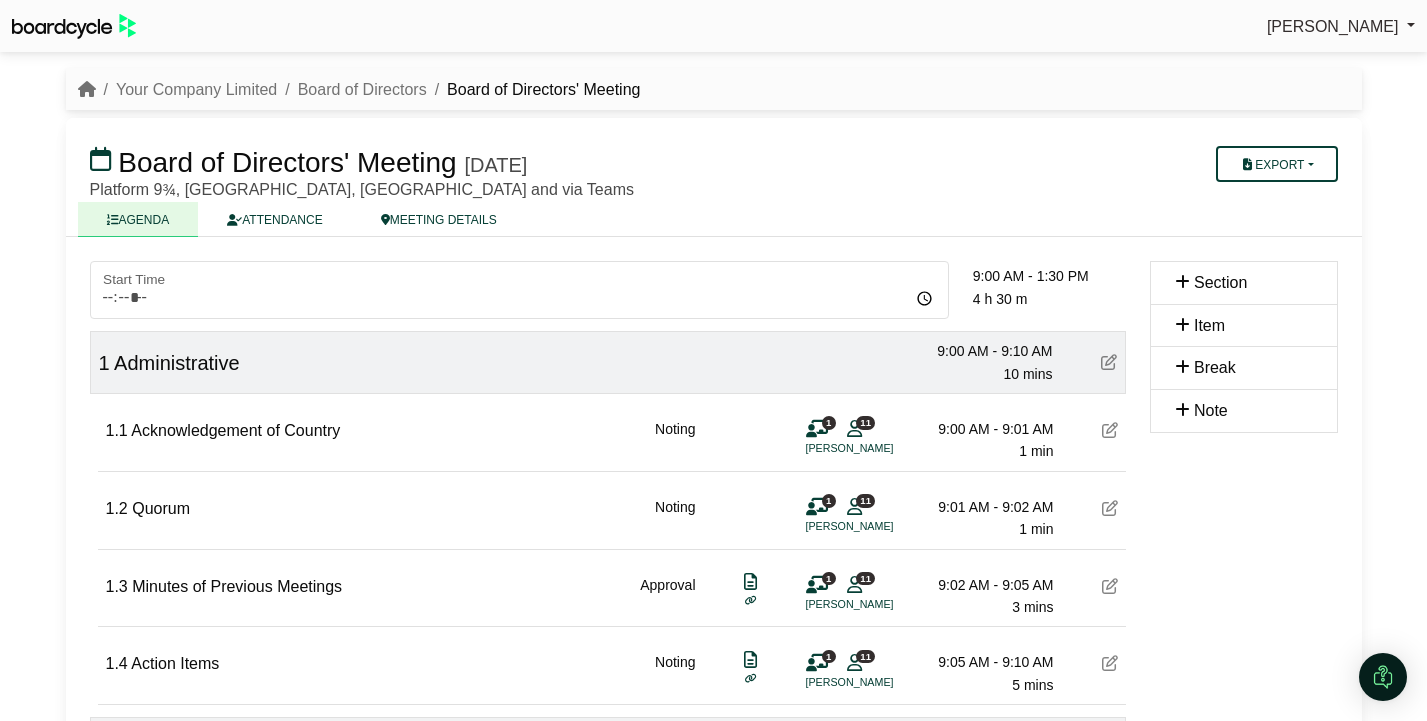 scroll, scrollTop: 0, scrollLeft: 0, axis: both 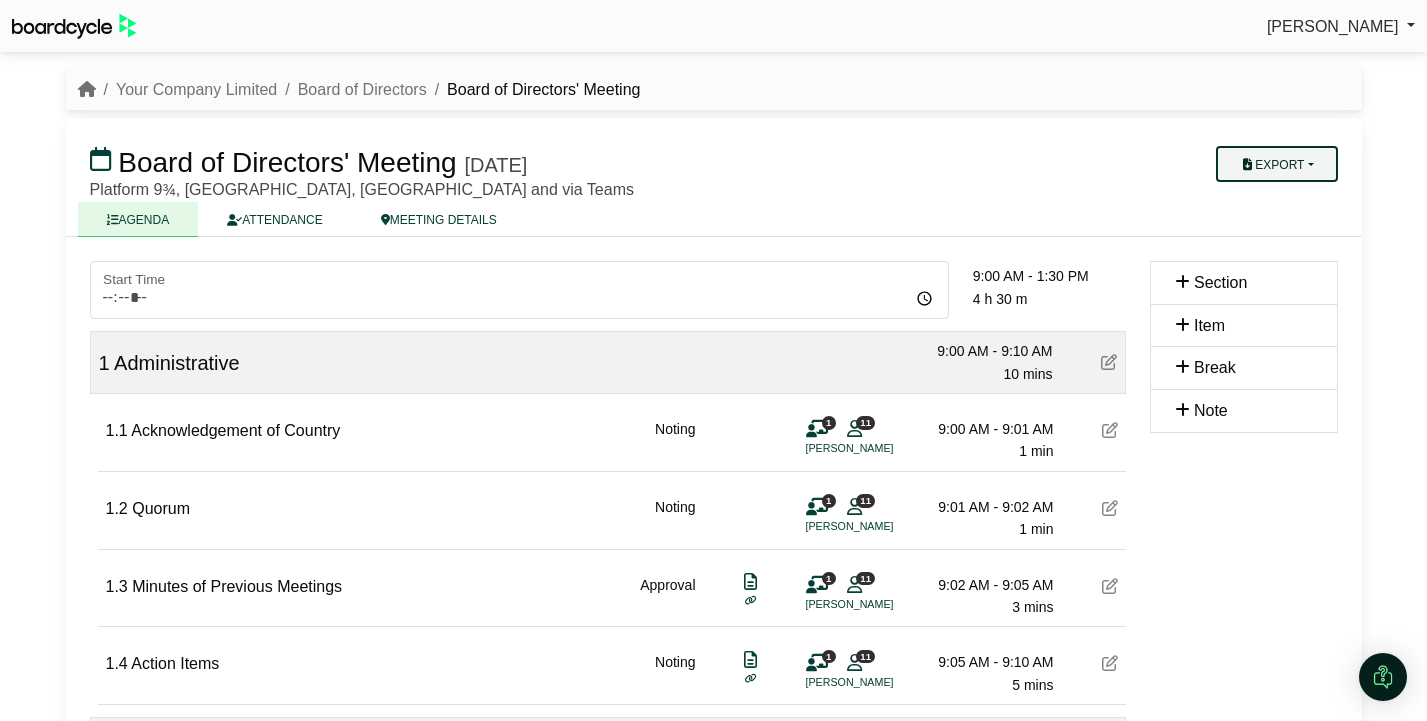 click on "Export" at bounding box center [1276, 164] 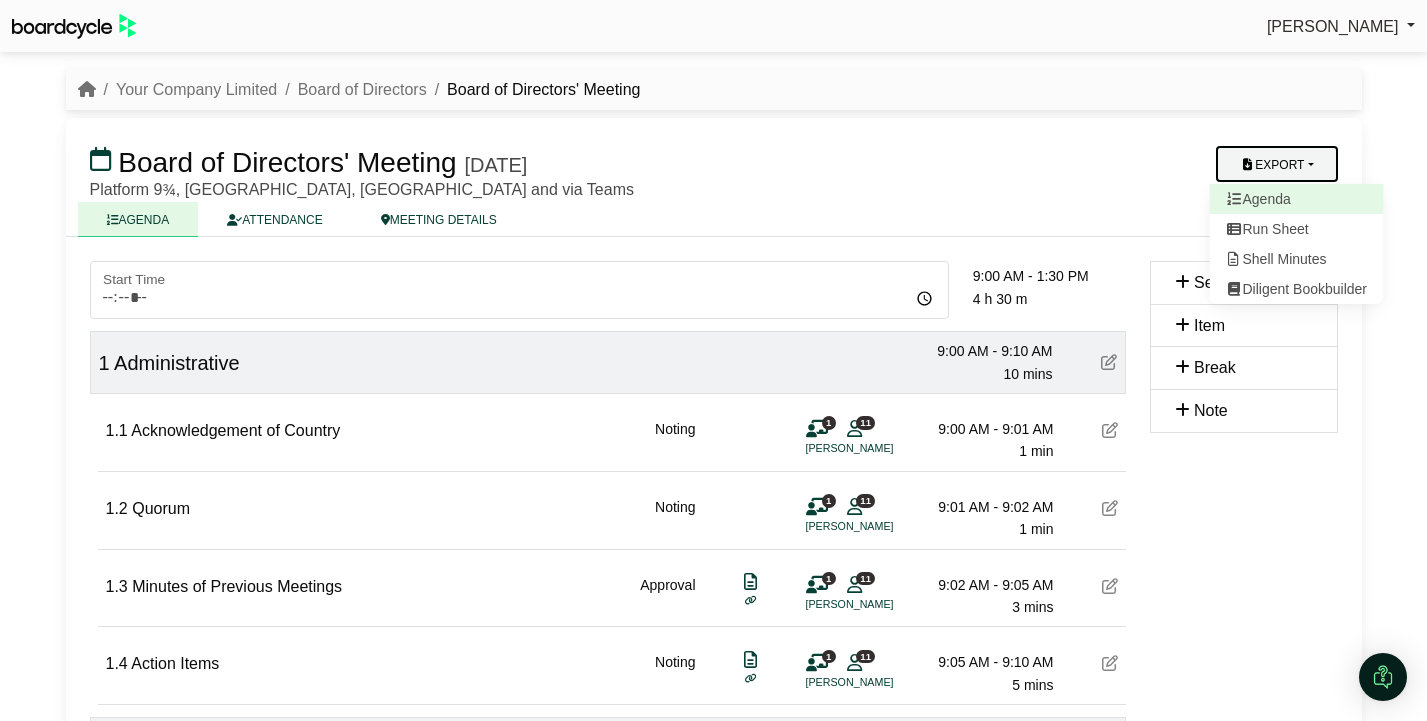 click on "Agenda" at bounding box center [1296, 199] 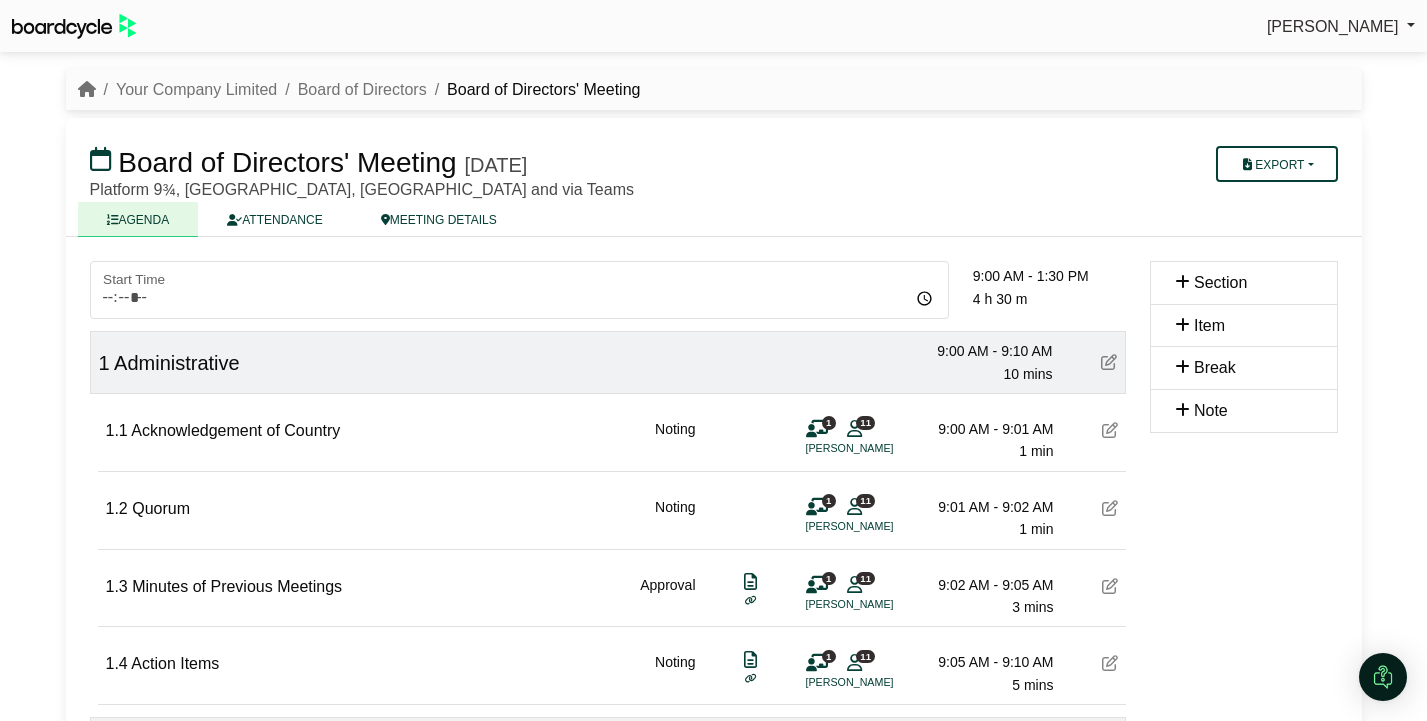 scroll, scrollTop: 1, scrollLeft: 0, axis: vertical 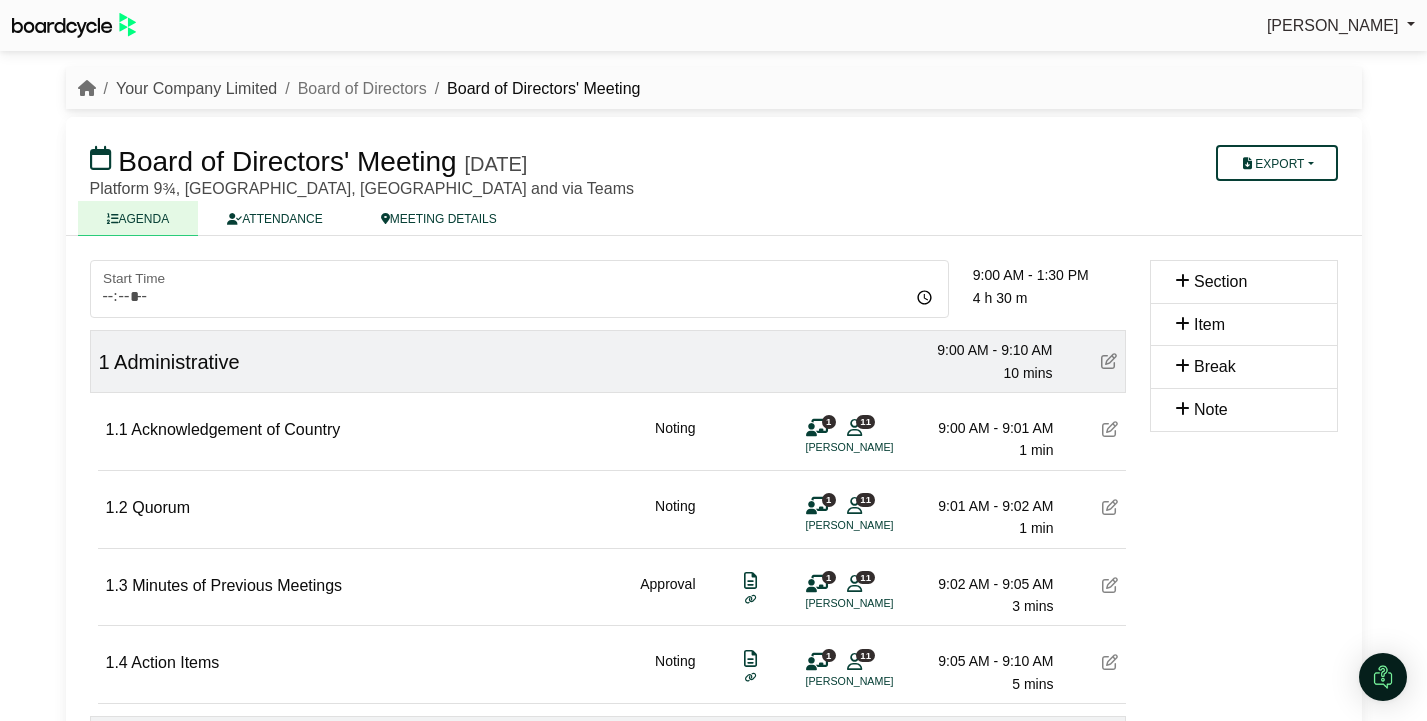 click on "Your Company Limited" at bounding box center (196, 88) 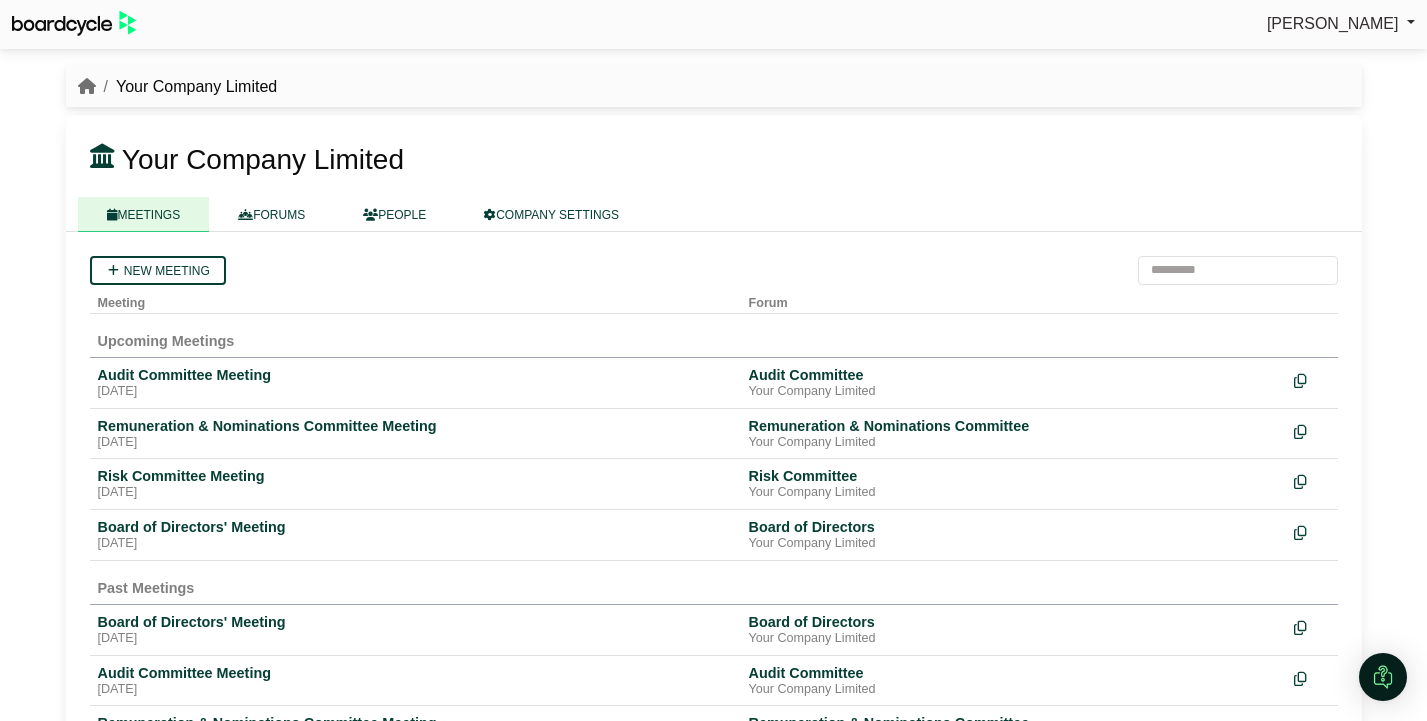scroll, scrollTop: 0, scrollLeft: 0, axis: both 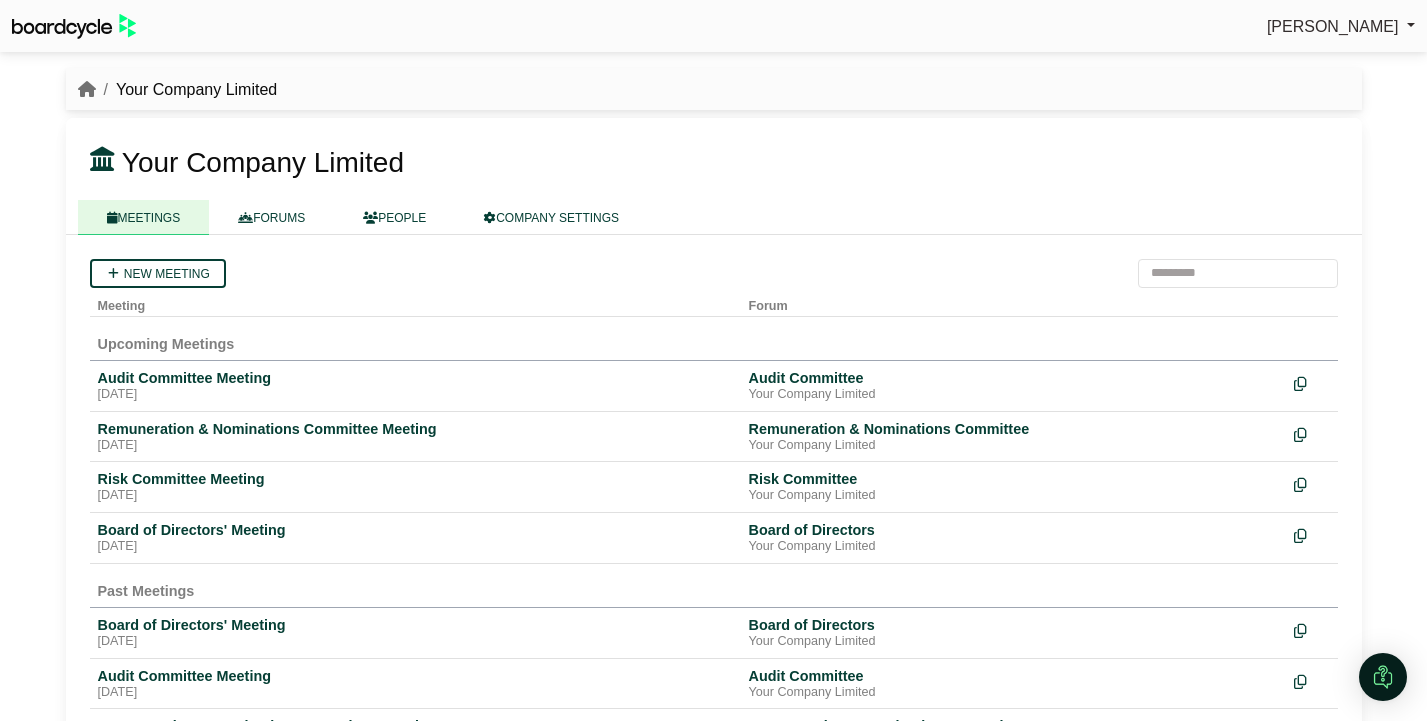 click on "Your Company Limited" at bounding box center (714, 161) 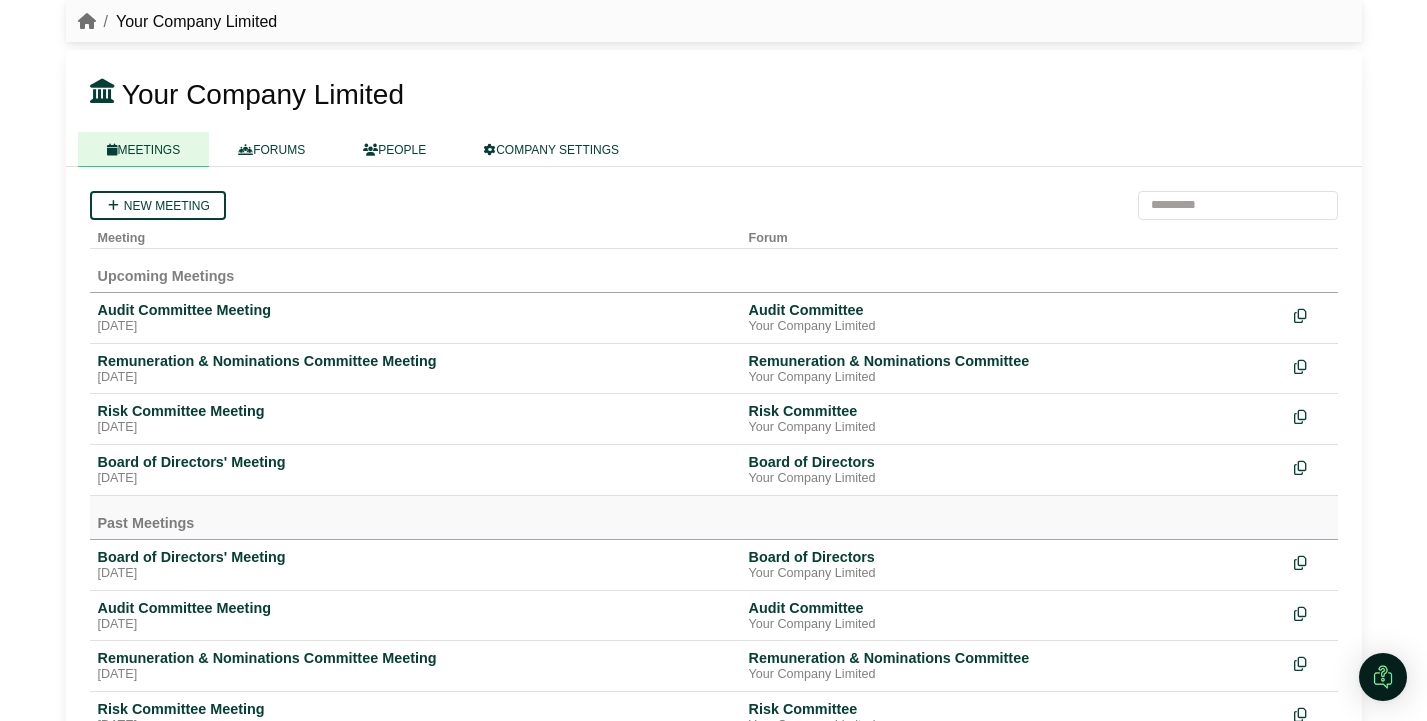 scroll, scrollTop: 63, scrollLeft: 0, axis: vertical 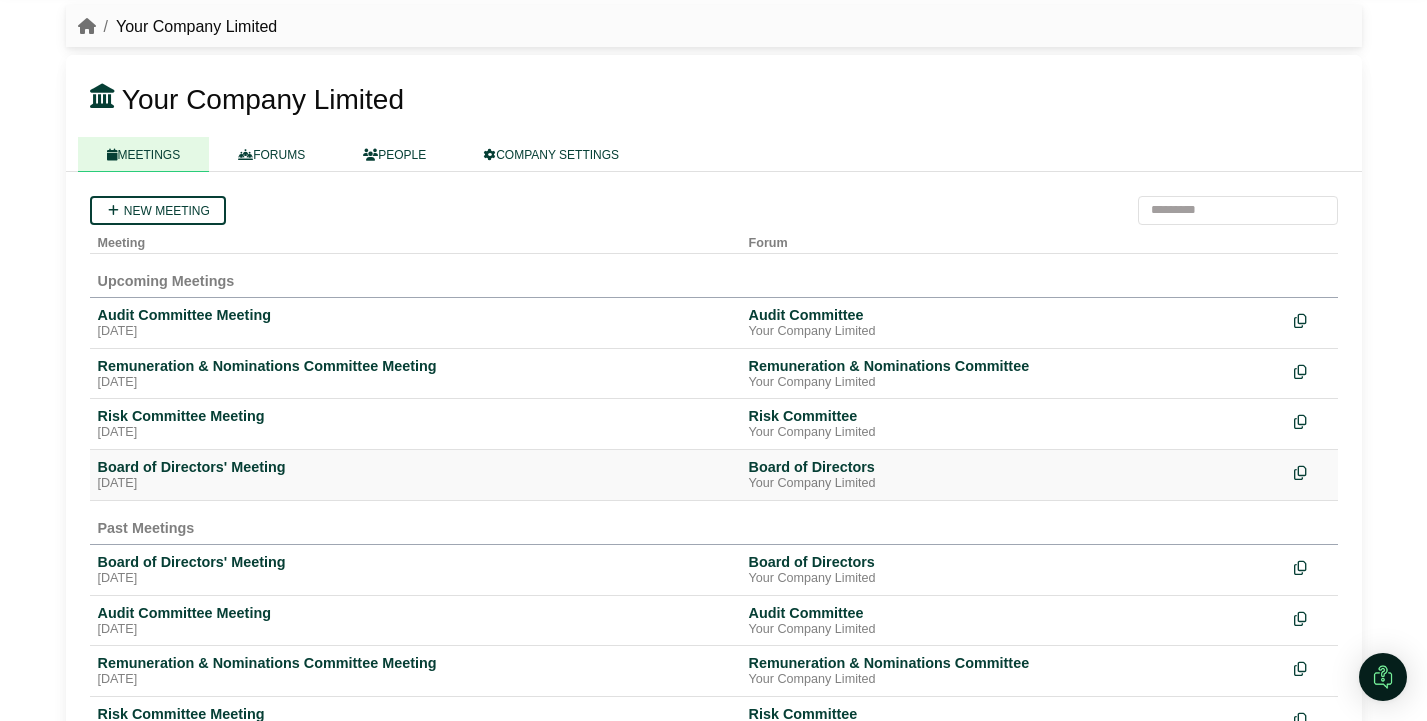 click on "Board of Directors' Meeting" at bounding box center (415, 467) 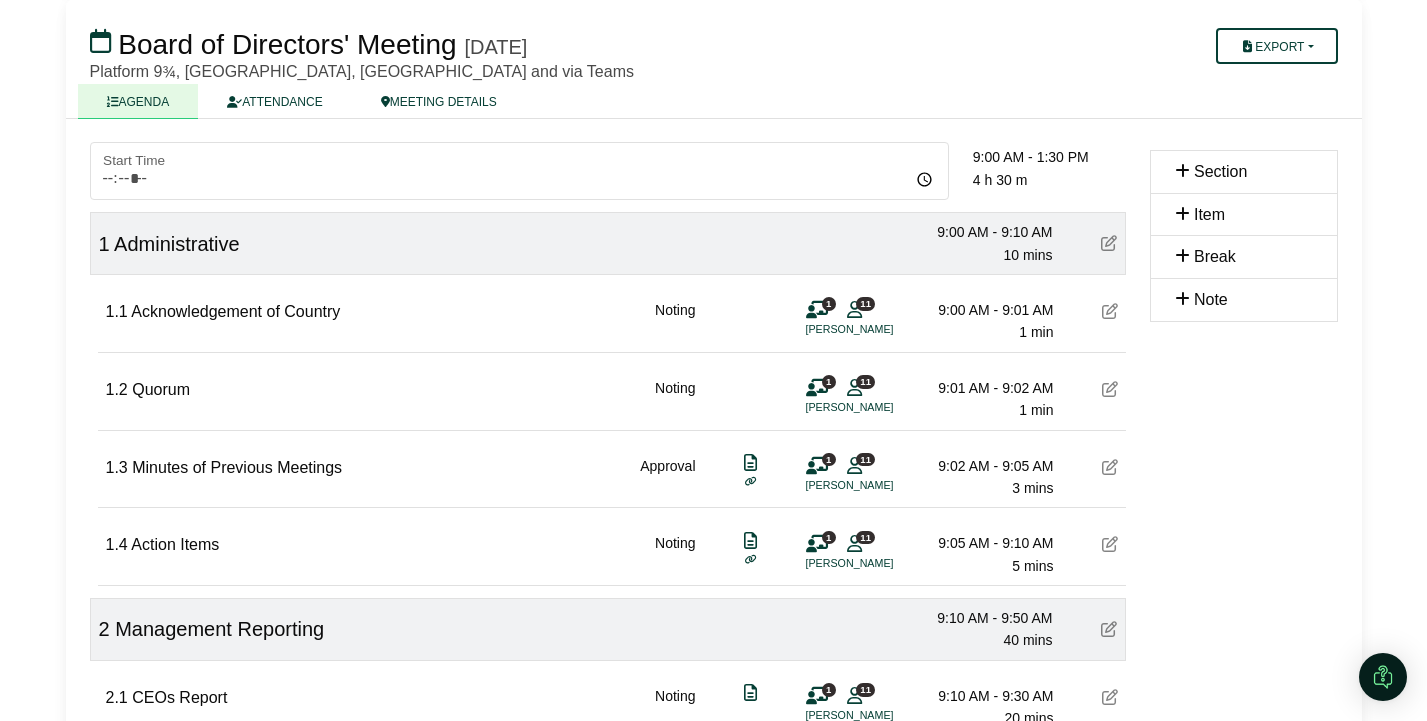 scroll, scrollTop: 94, scrollLeft: 0, axis: vertical 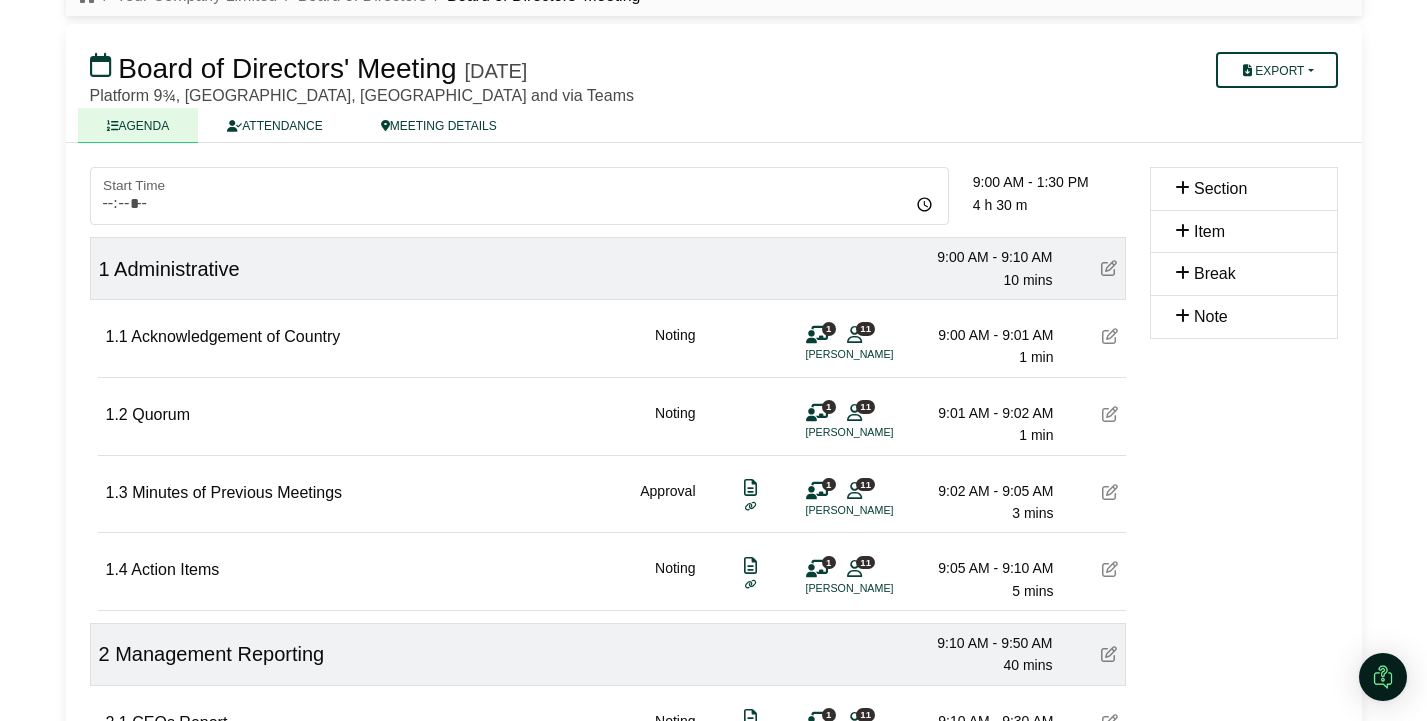 type 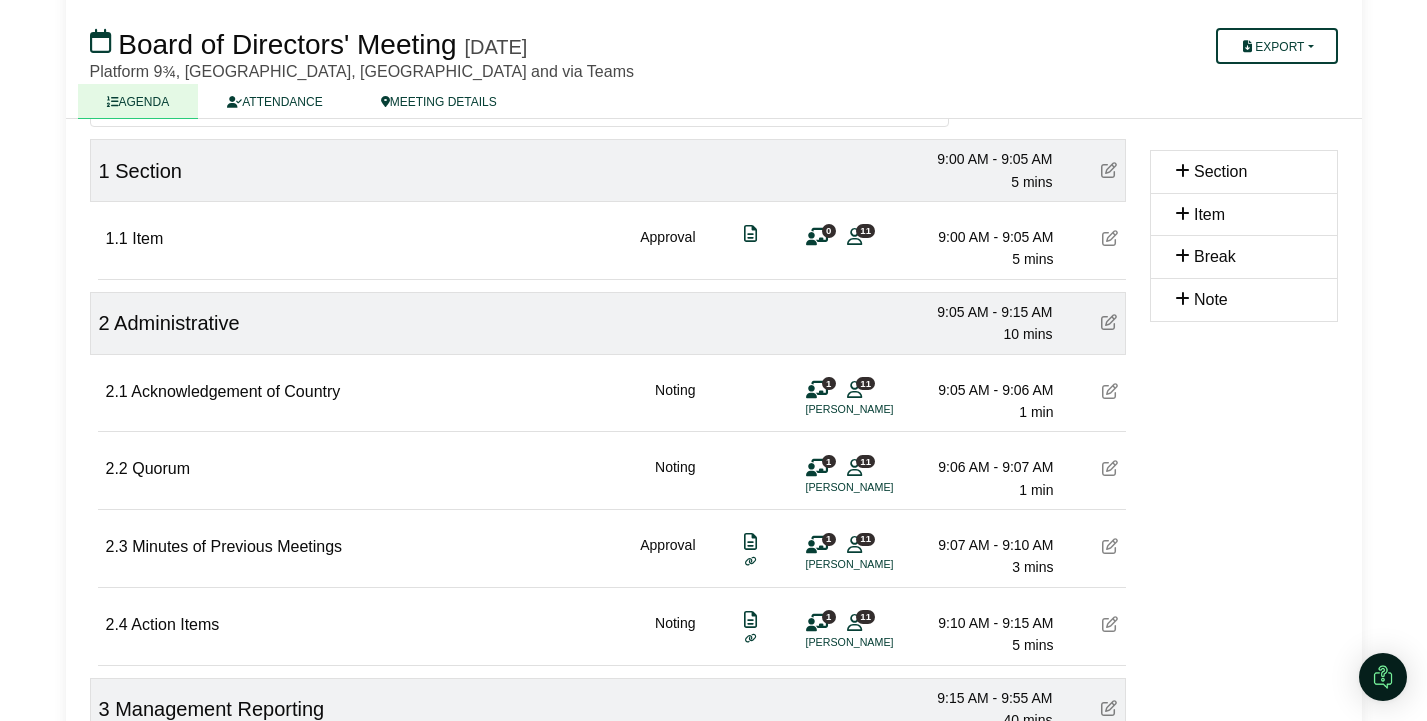 scroll, scrollTop: 175, scrollLeft: 0, axis: vertical 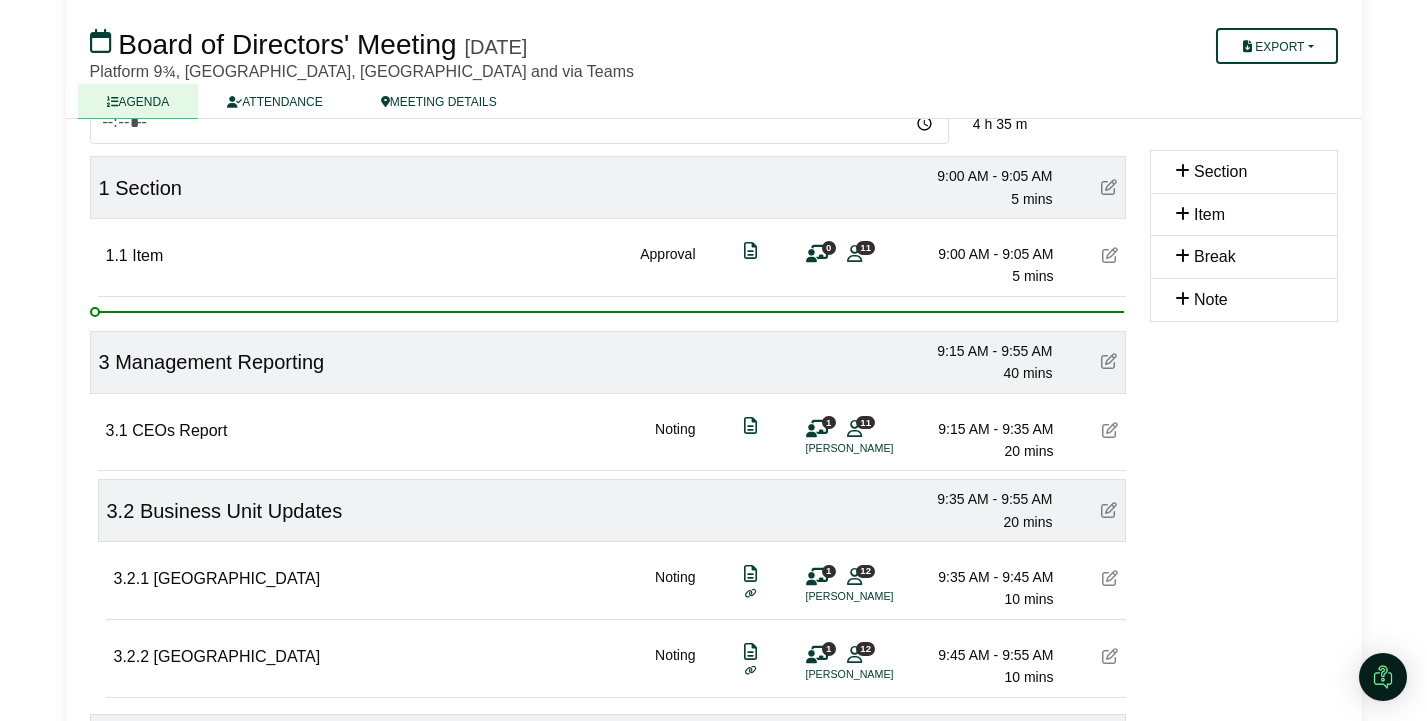 type 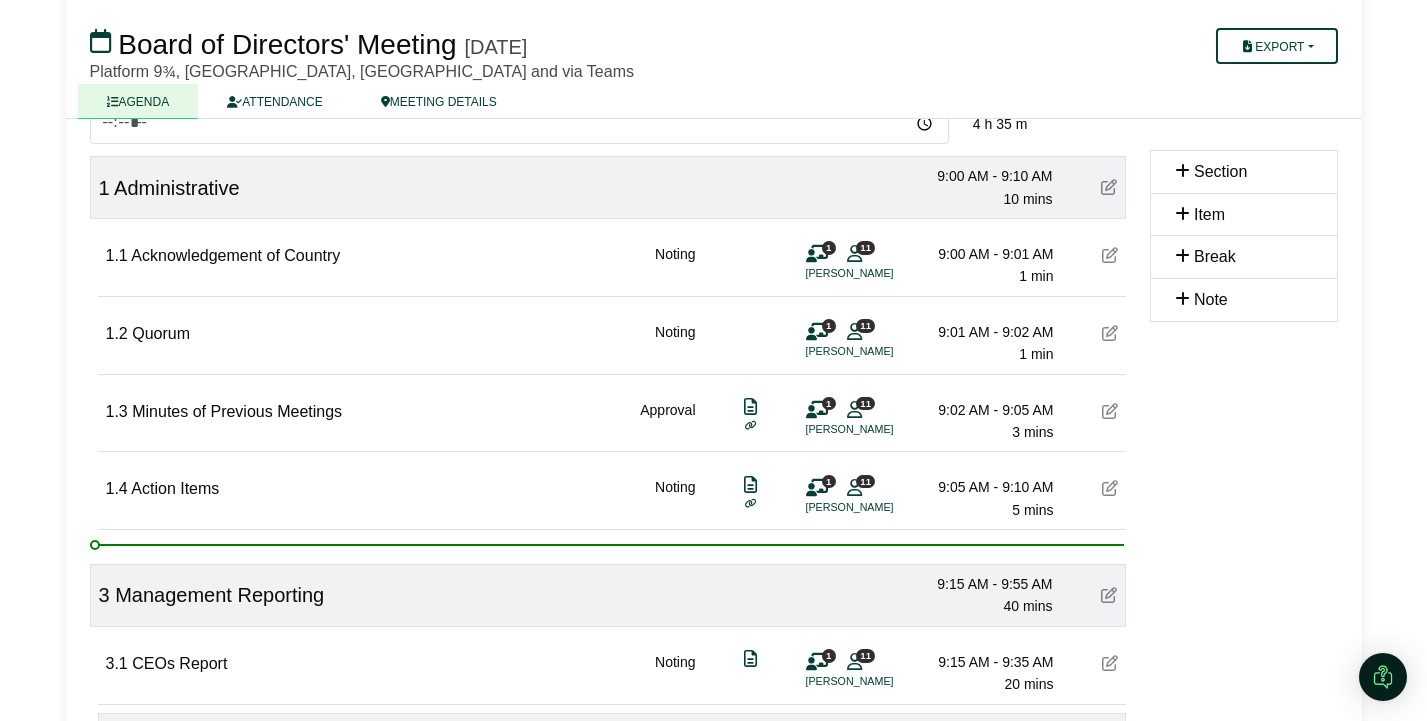 type 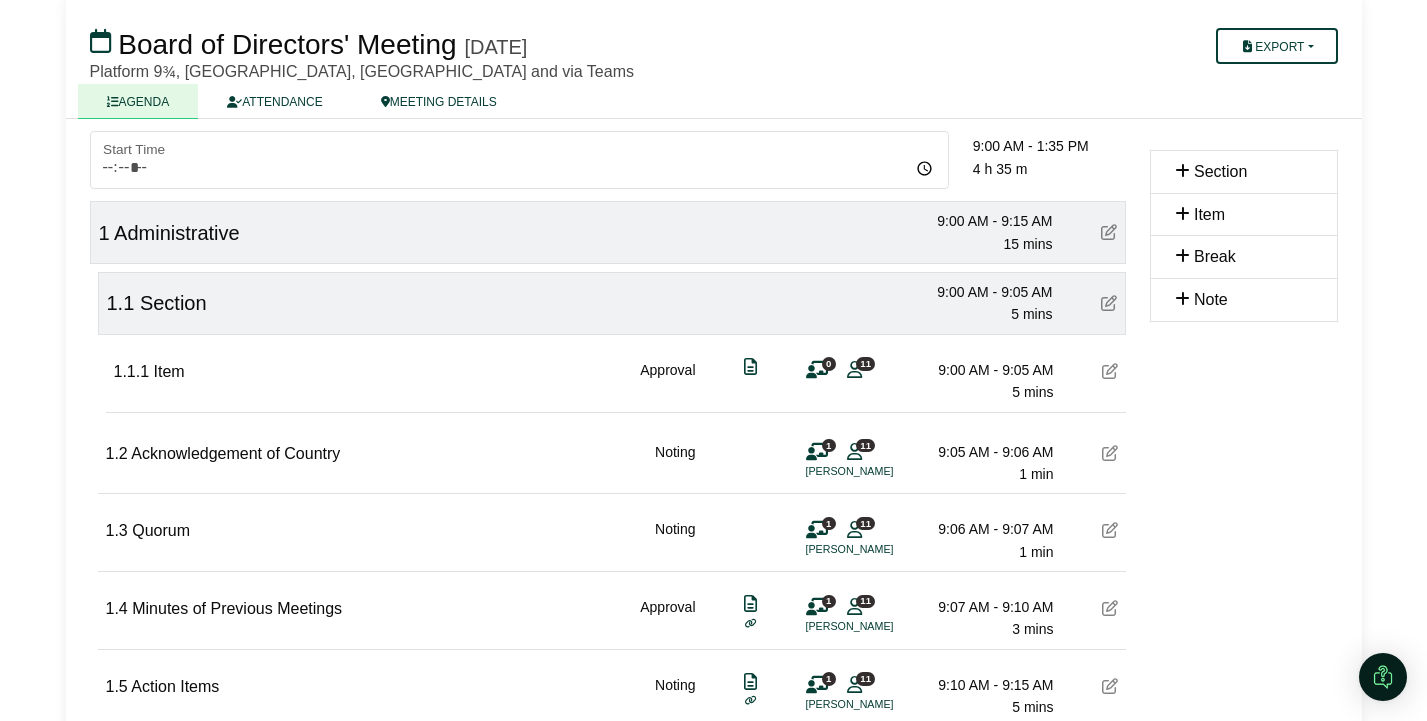 scroll, scrollTop: 126, scrollLeft: 0, axis: vertical 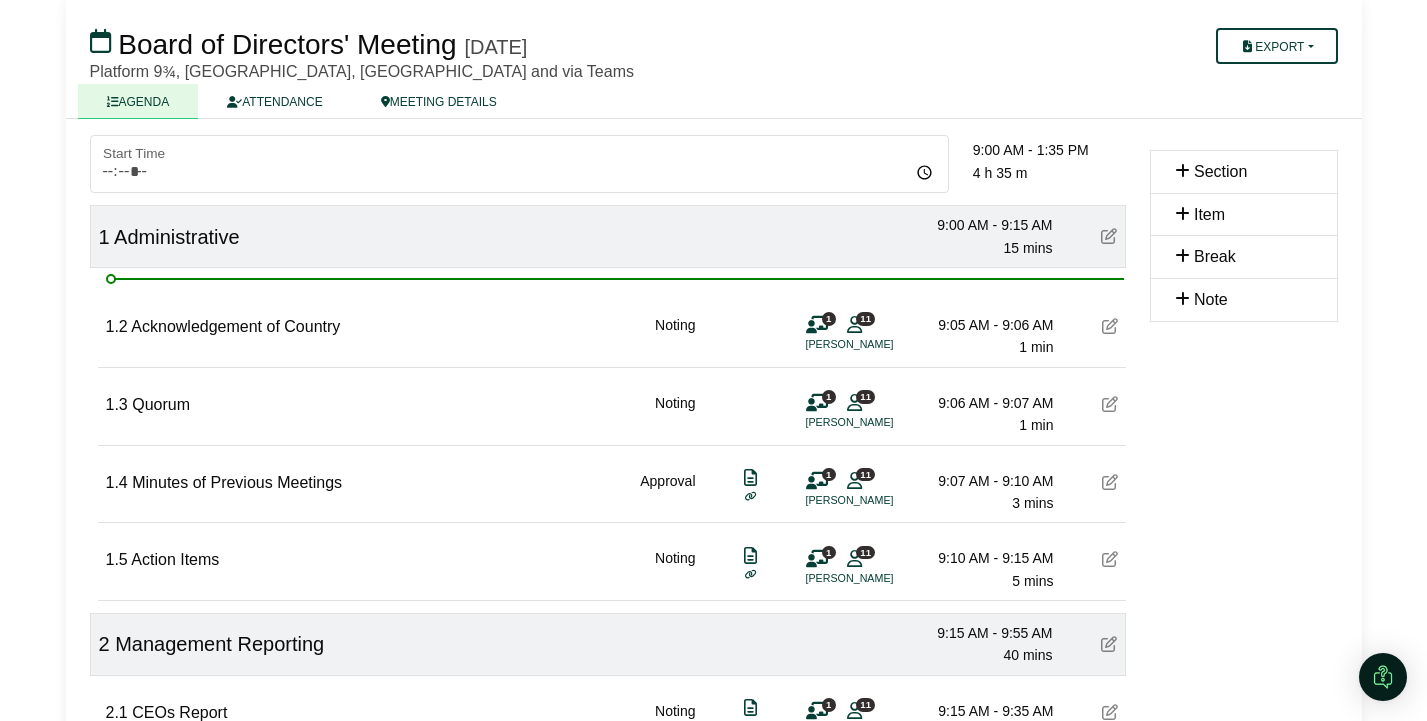type 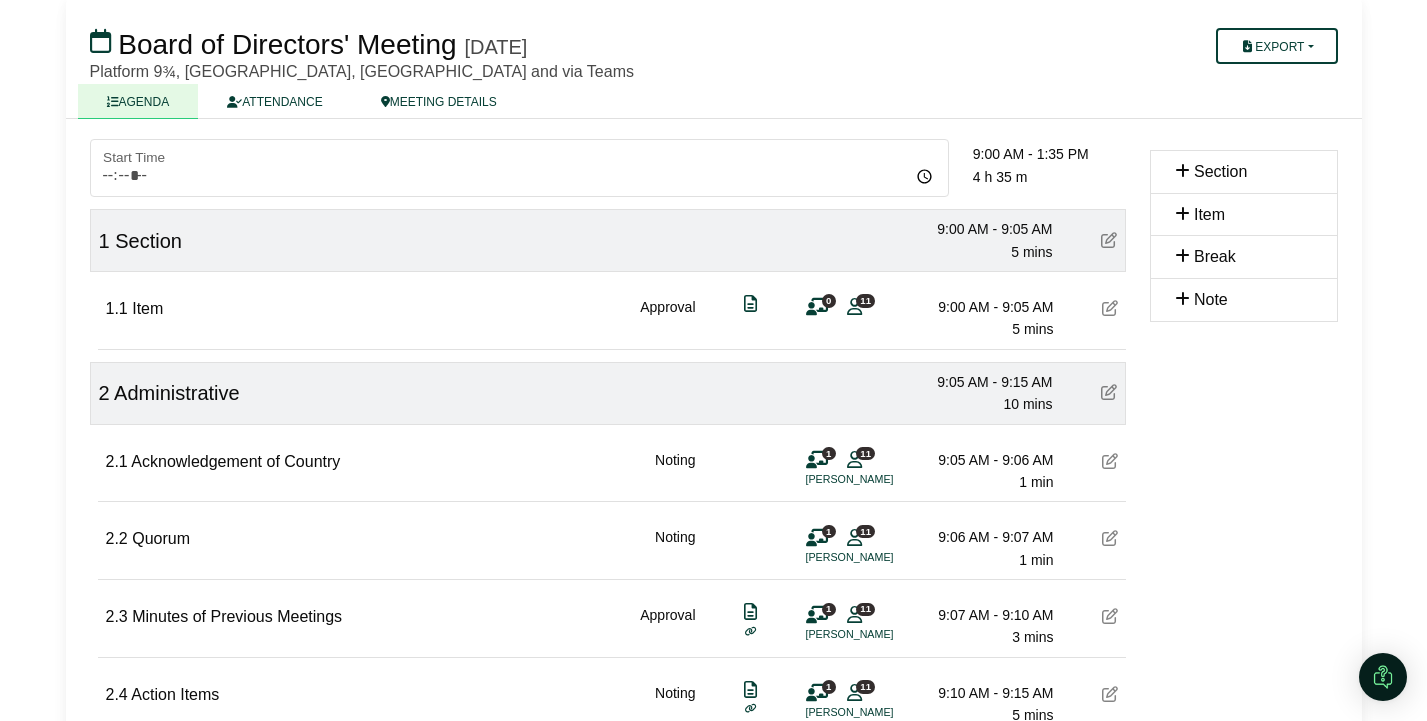 scroll, scrollTop: 140, scrollLeft: 0, axis: vertical 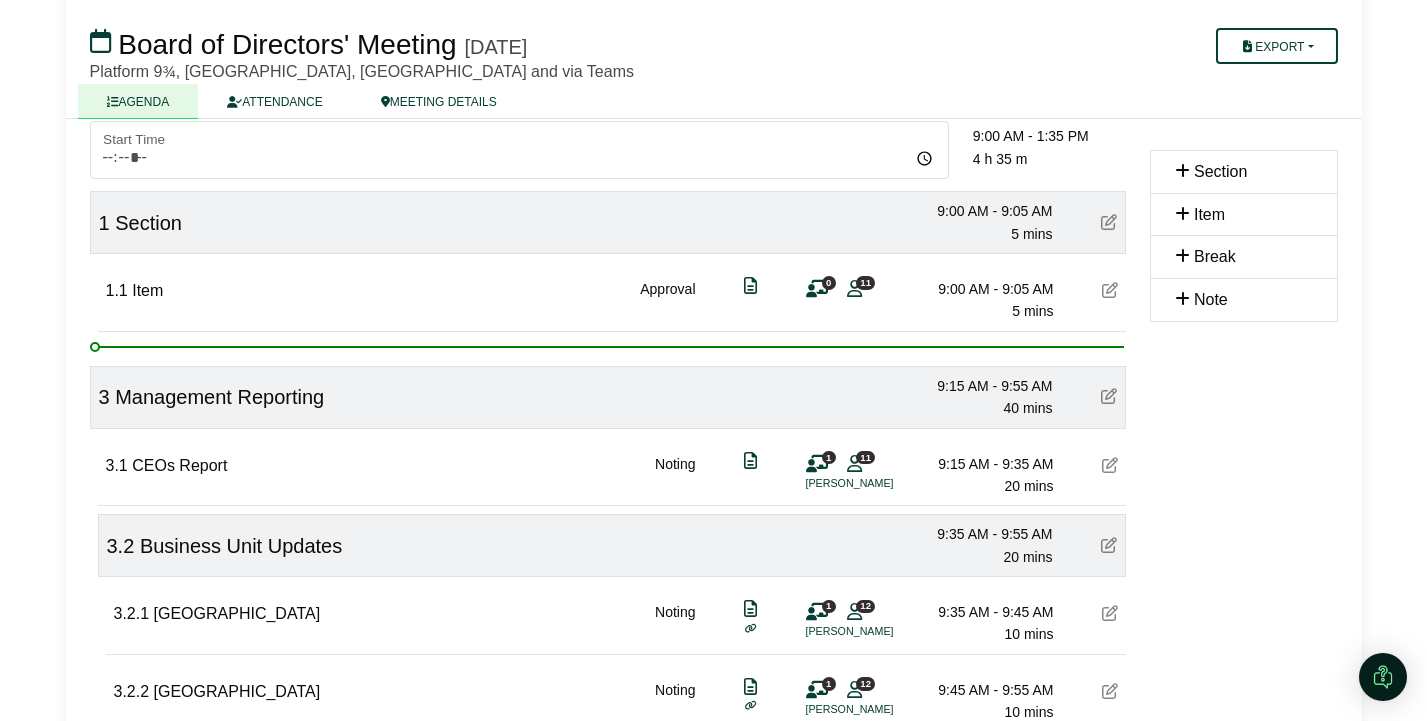 type 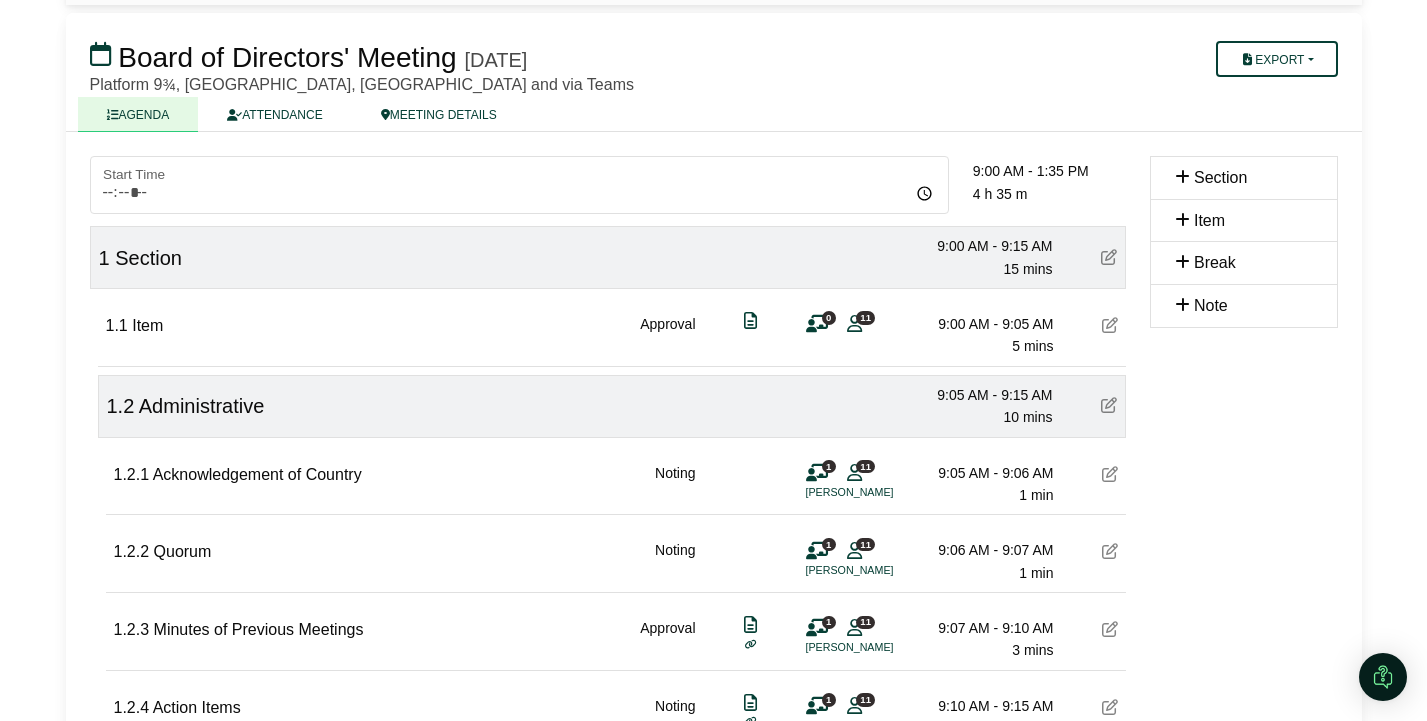 scroll, scrollTop: 101, scrollLeft: 0, axis: vertical 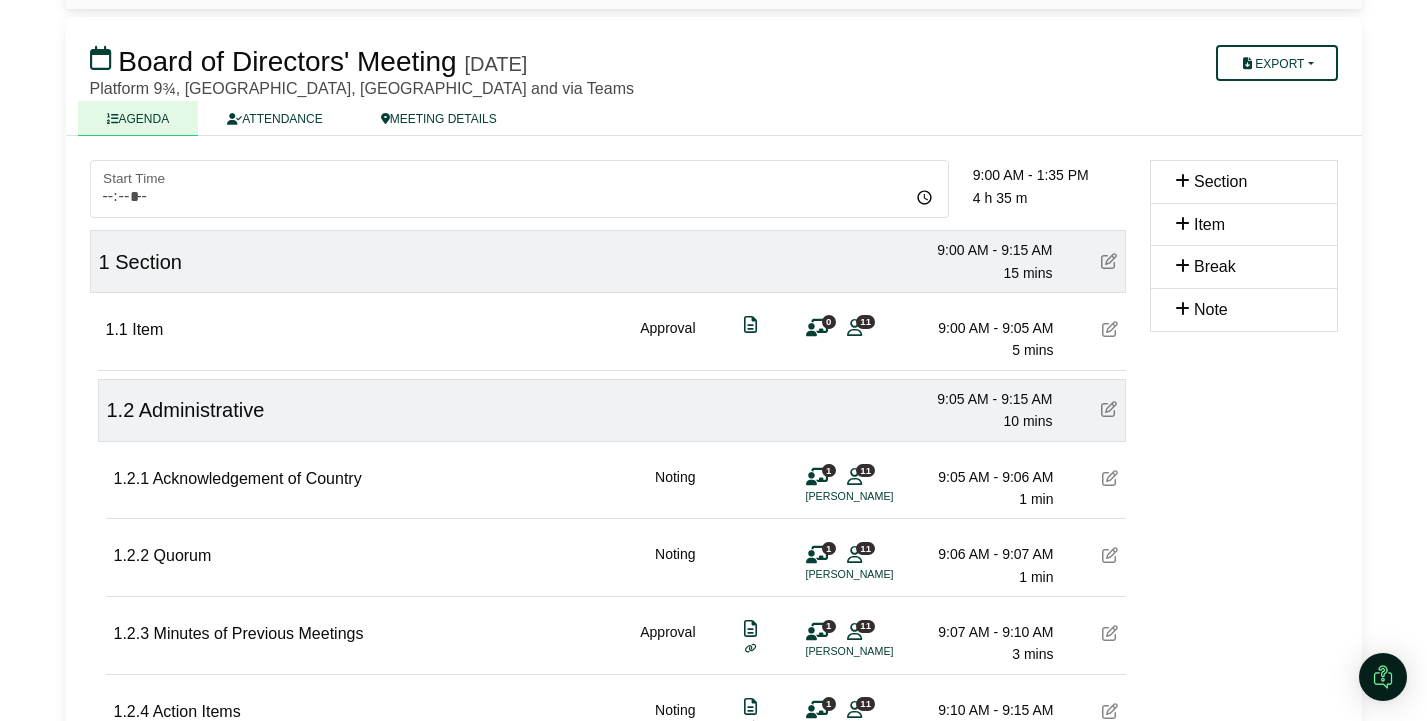 type 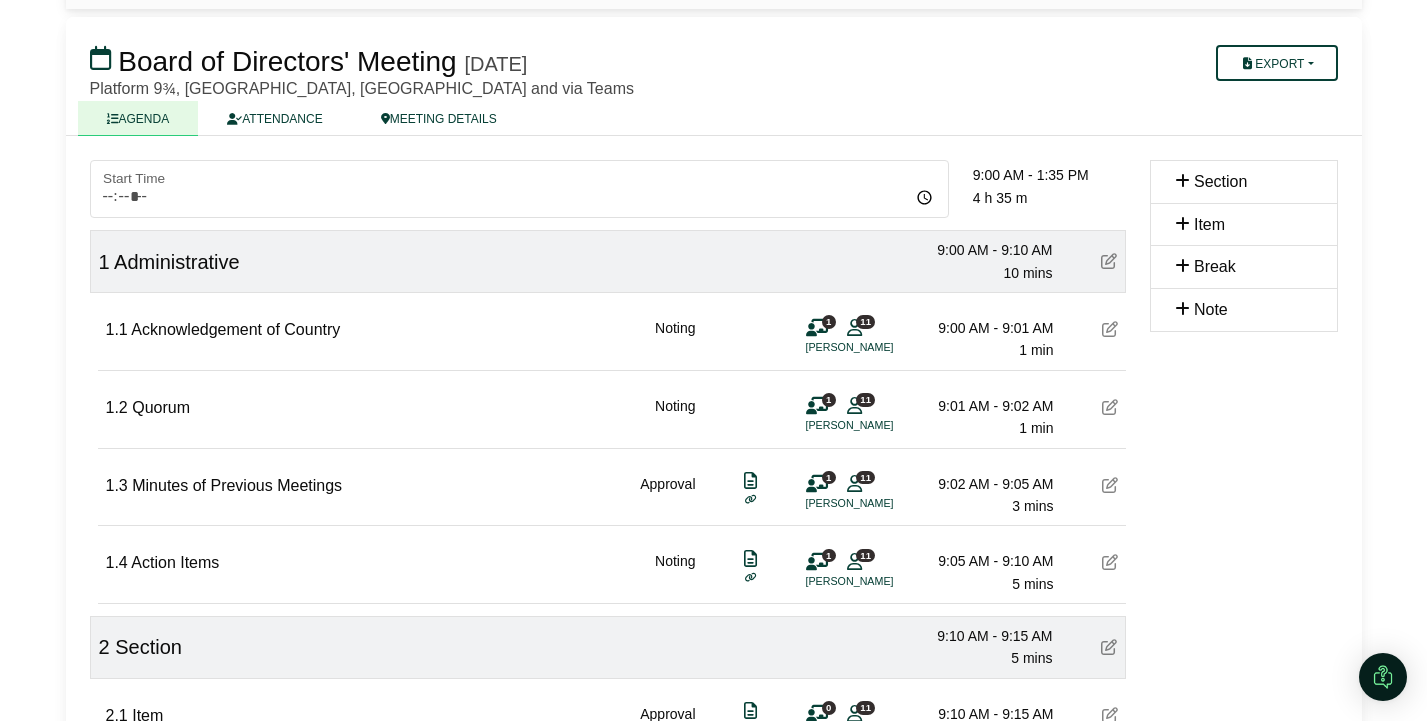 type 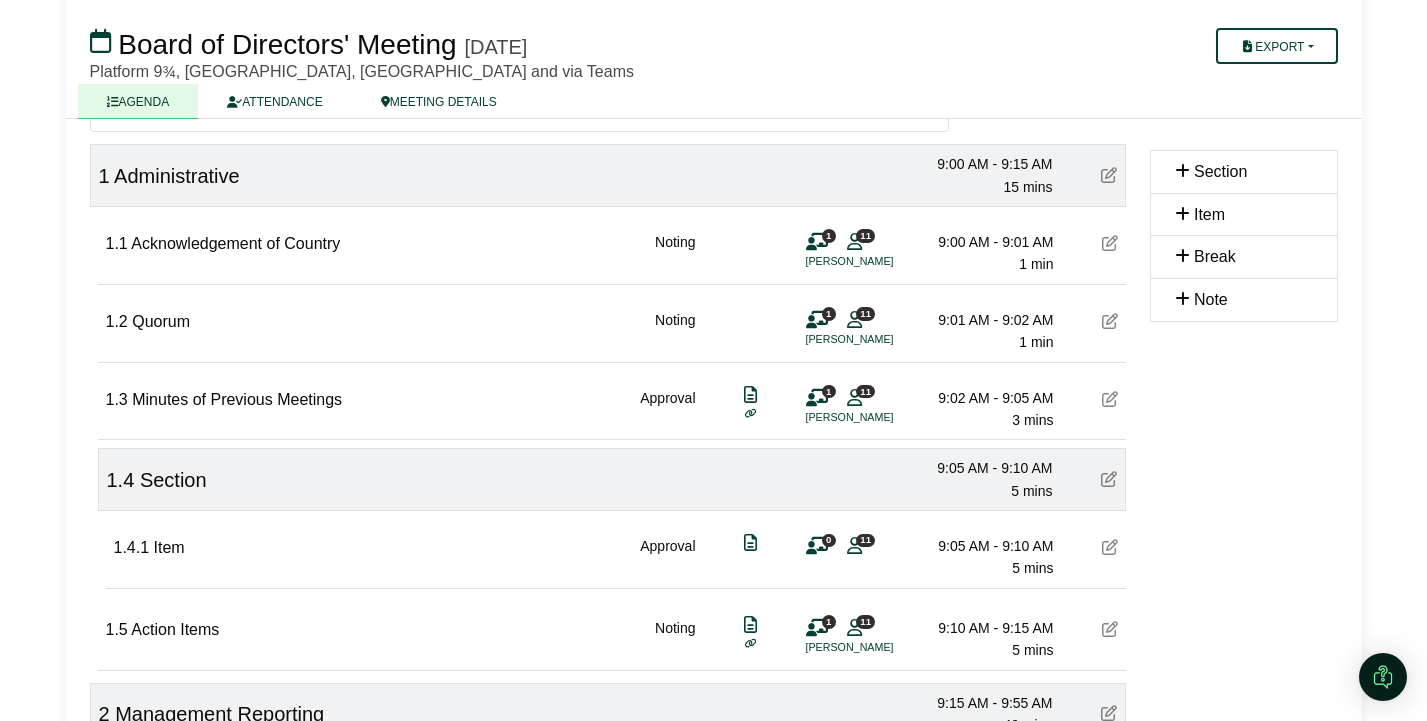 scroll, scrollTop: 185, scrollLeft: 0, axis: vertical 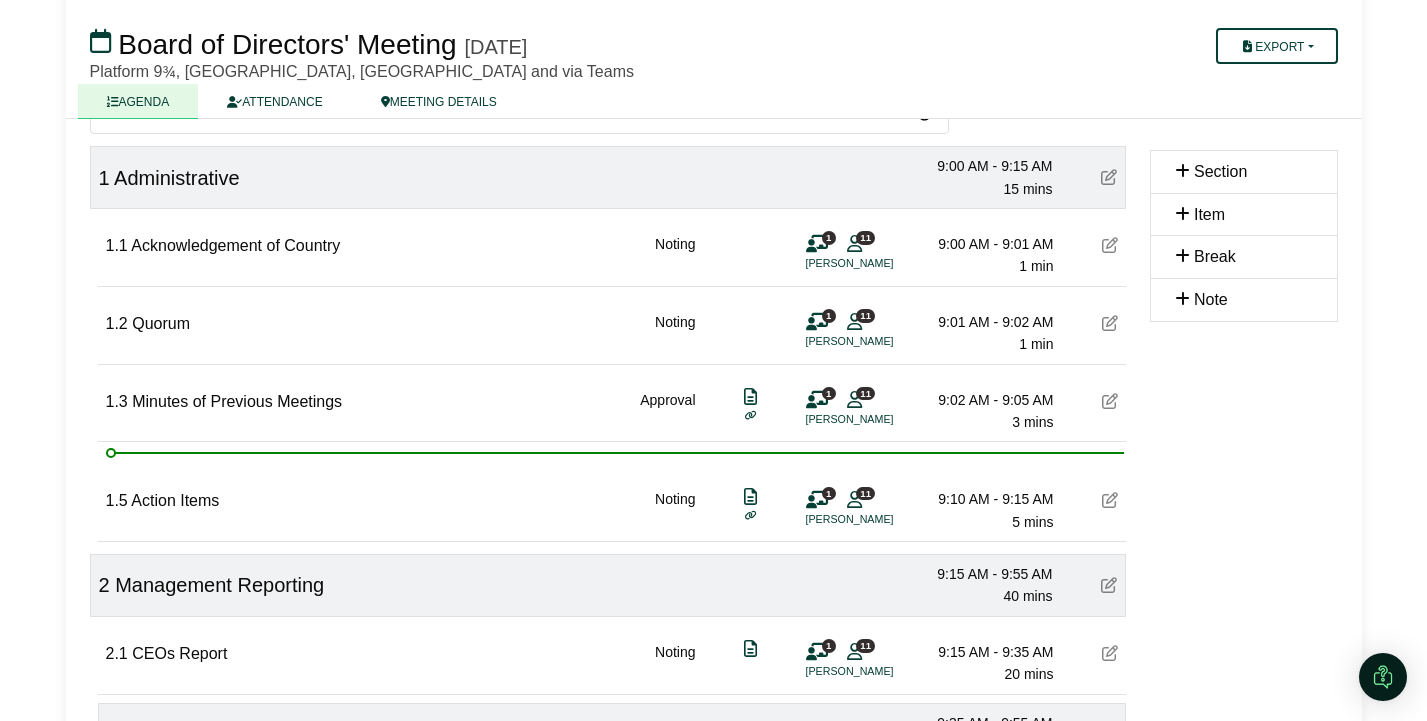 type 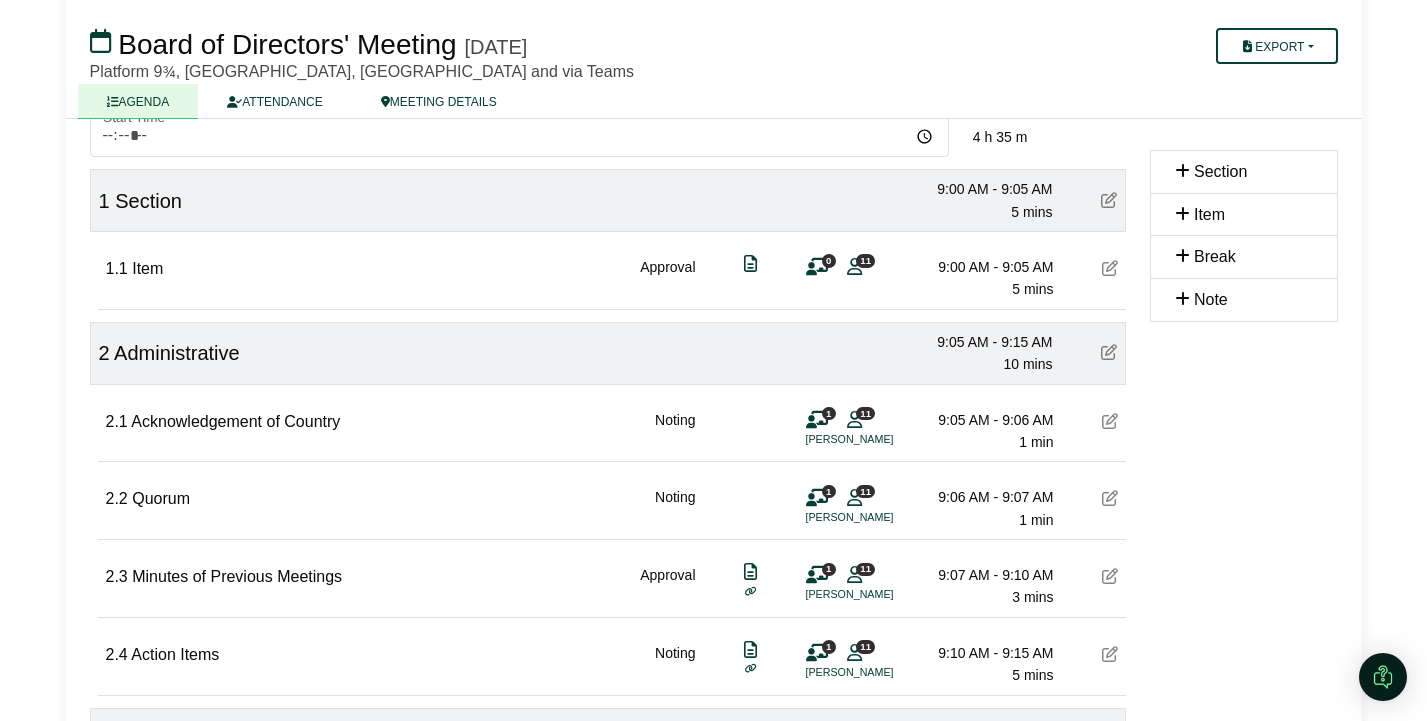scroll, scrollTop: 171, scrollLeft: 0, axis: vertical 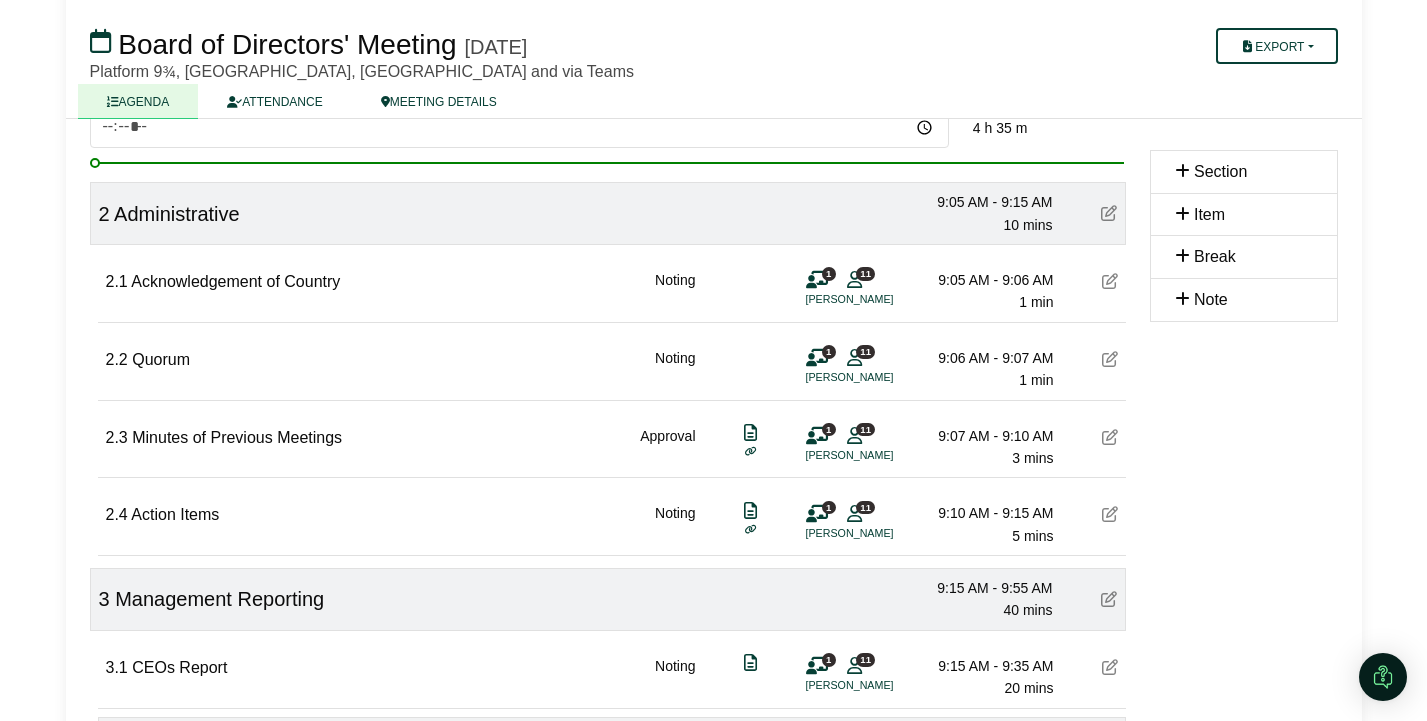 type 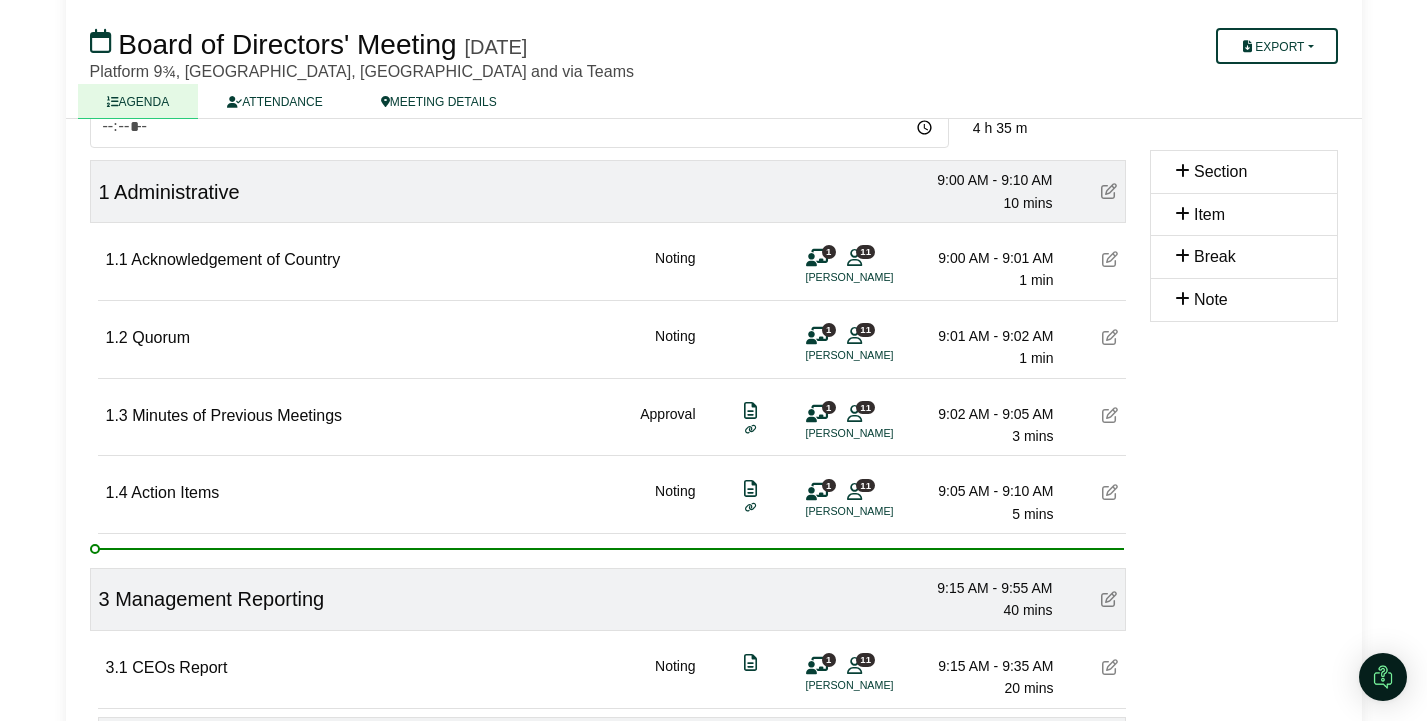 type 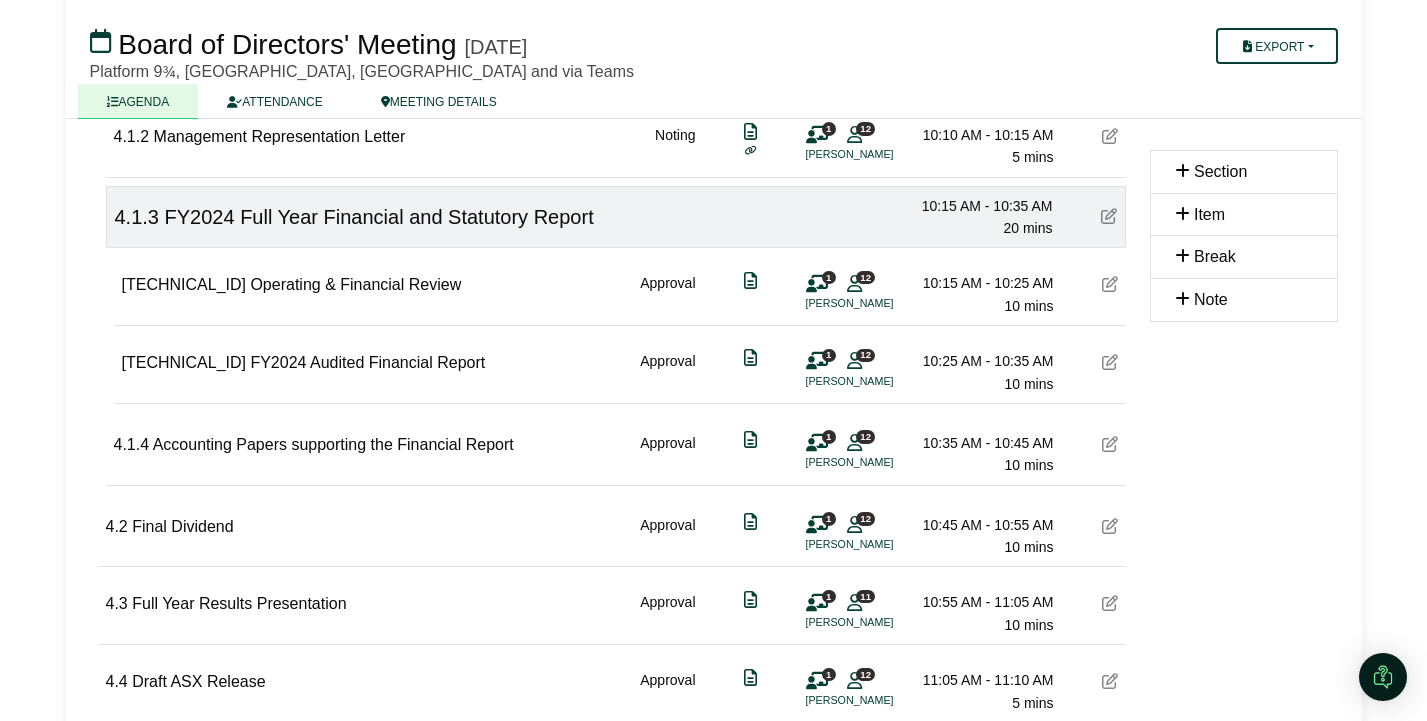 scroll, scrollTop: 1380, scrollLeft: 0, axis: vertical 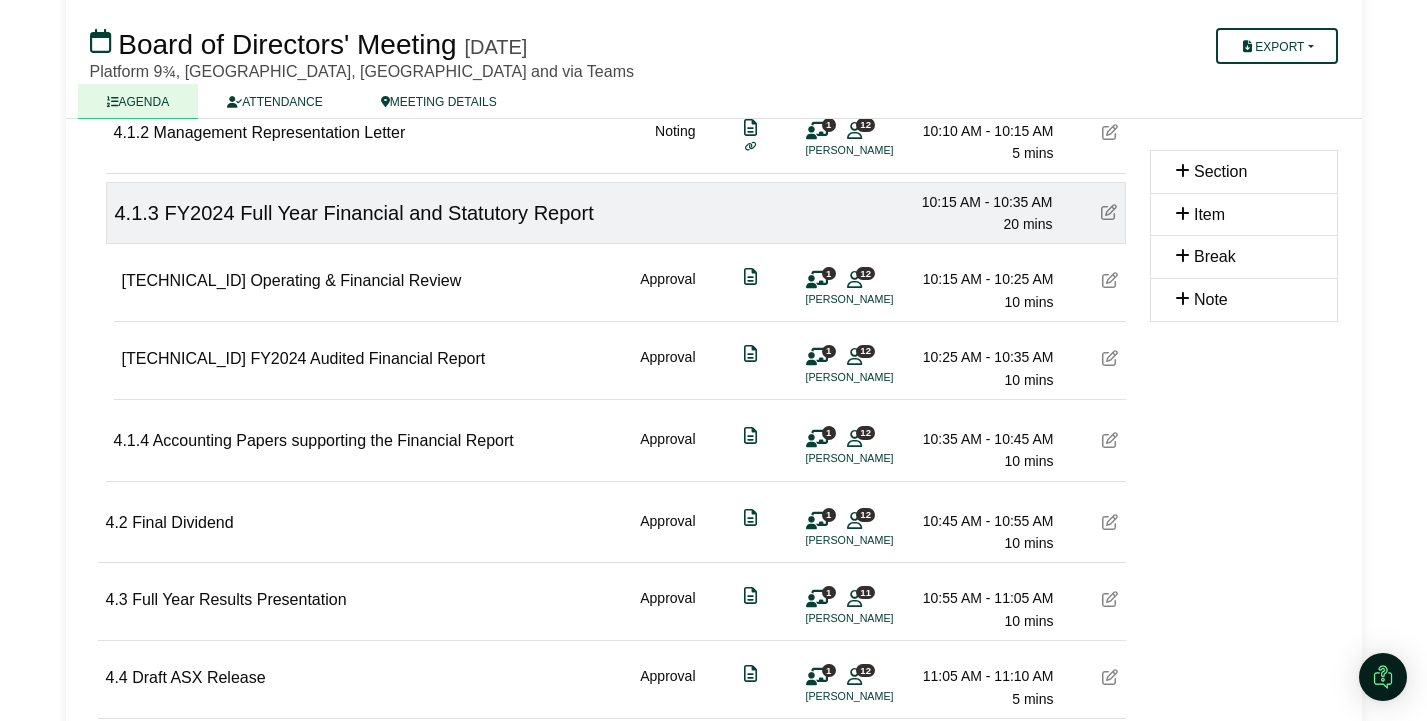 click at bounding box center (1110, 358) 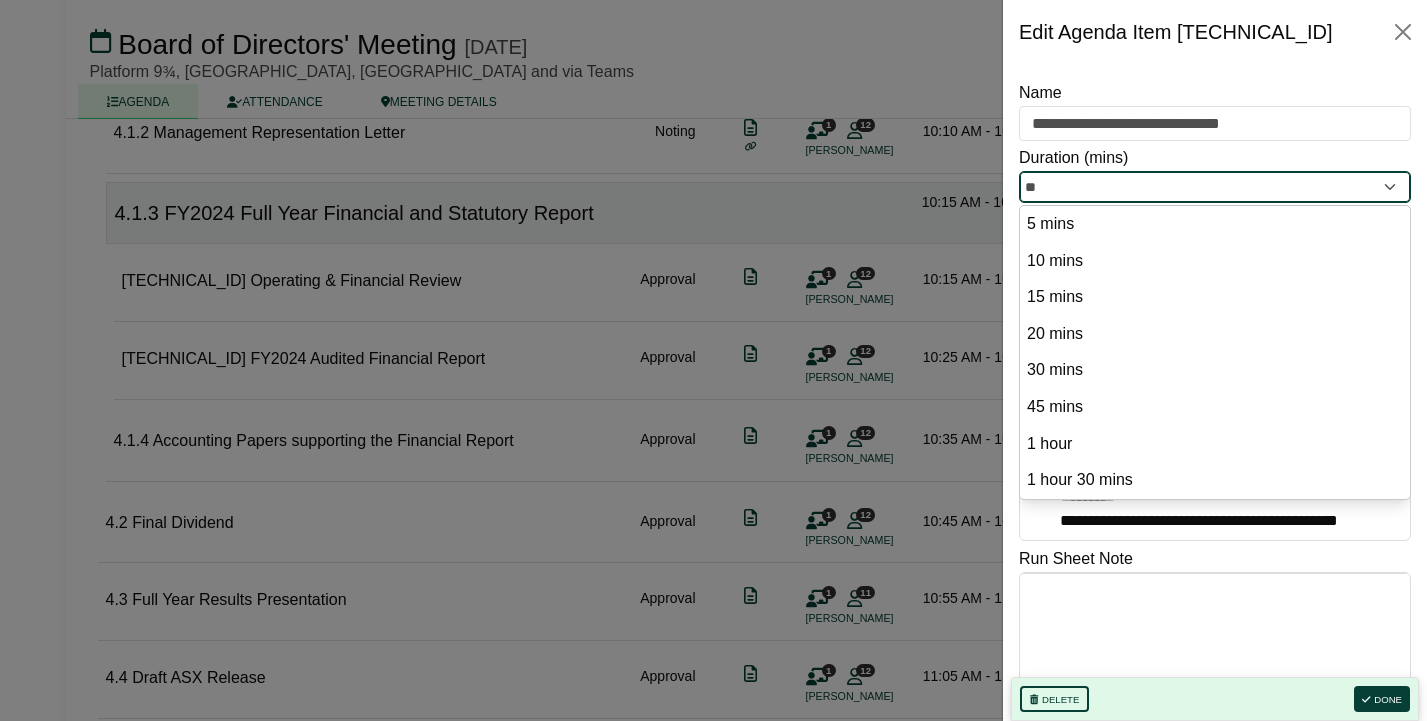 click on "**" at bounding box center [1215, 187] 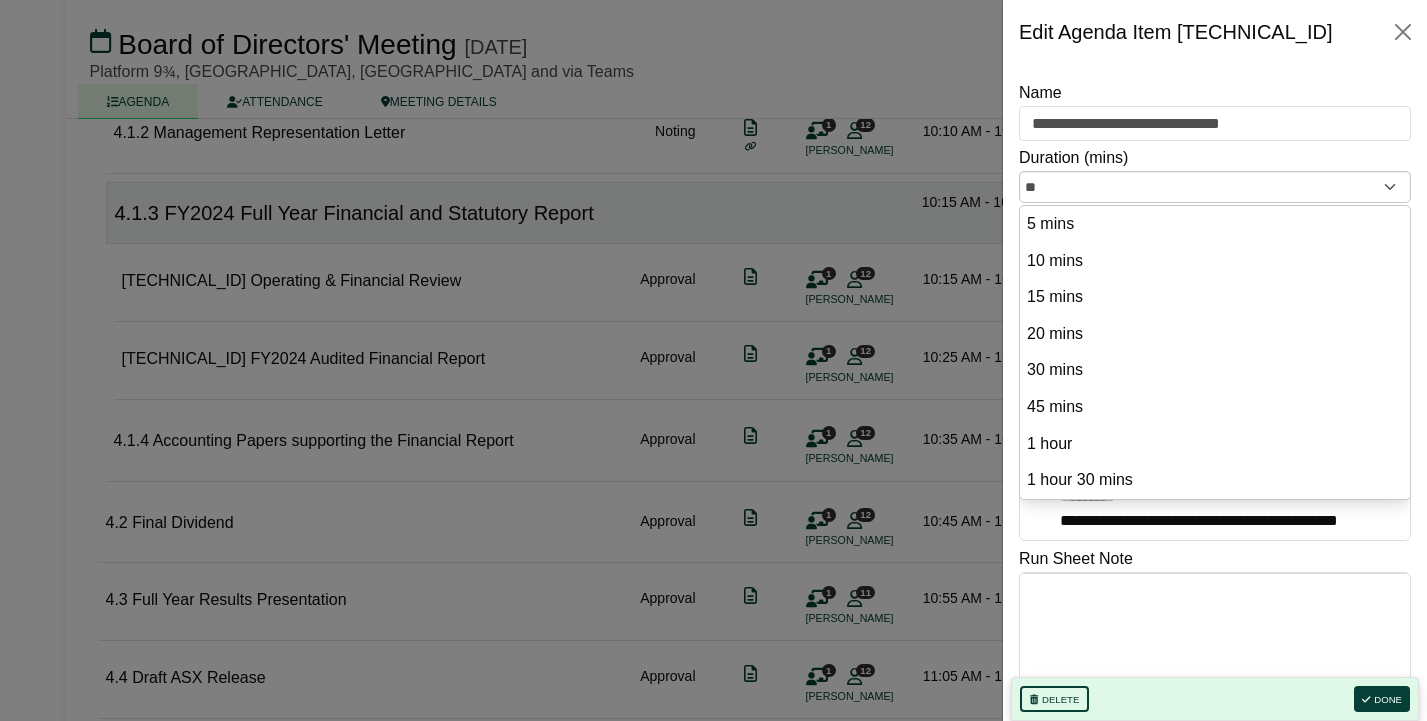click on "Duration (mins) ** 5 mins 10 mins 15 mins 20 mins 30 mins 45 mins 1 hour 1 hour 30 mins" at bounding box center [1215, 174] 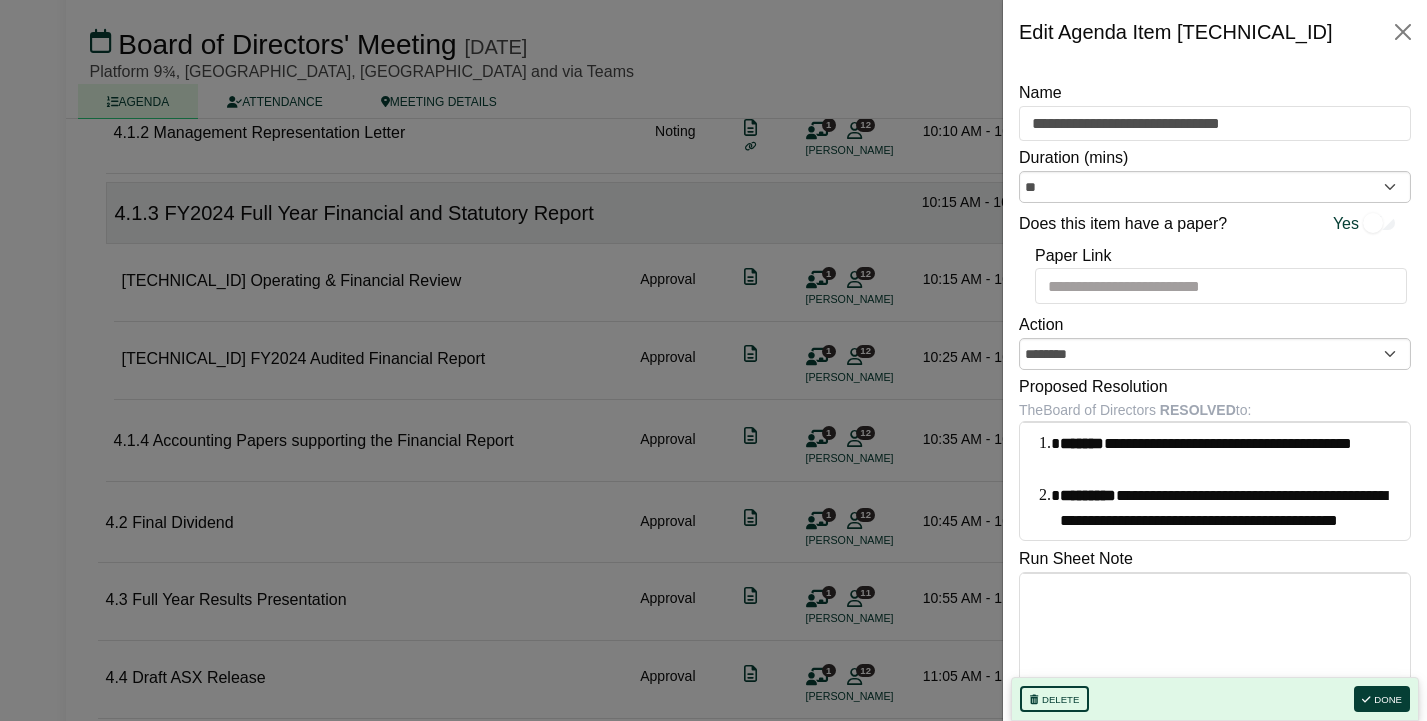 scroll, scrollTop: 23, scrollLeft: 0, axis: vertical 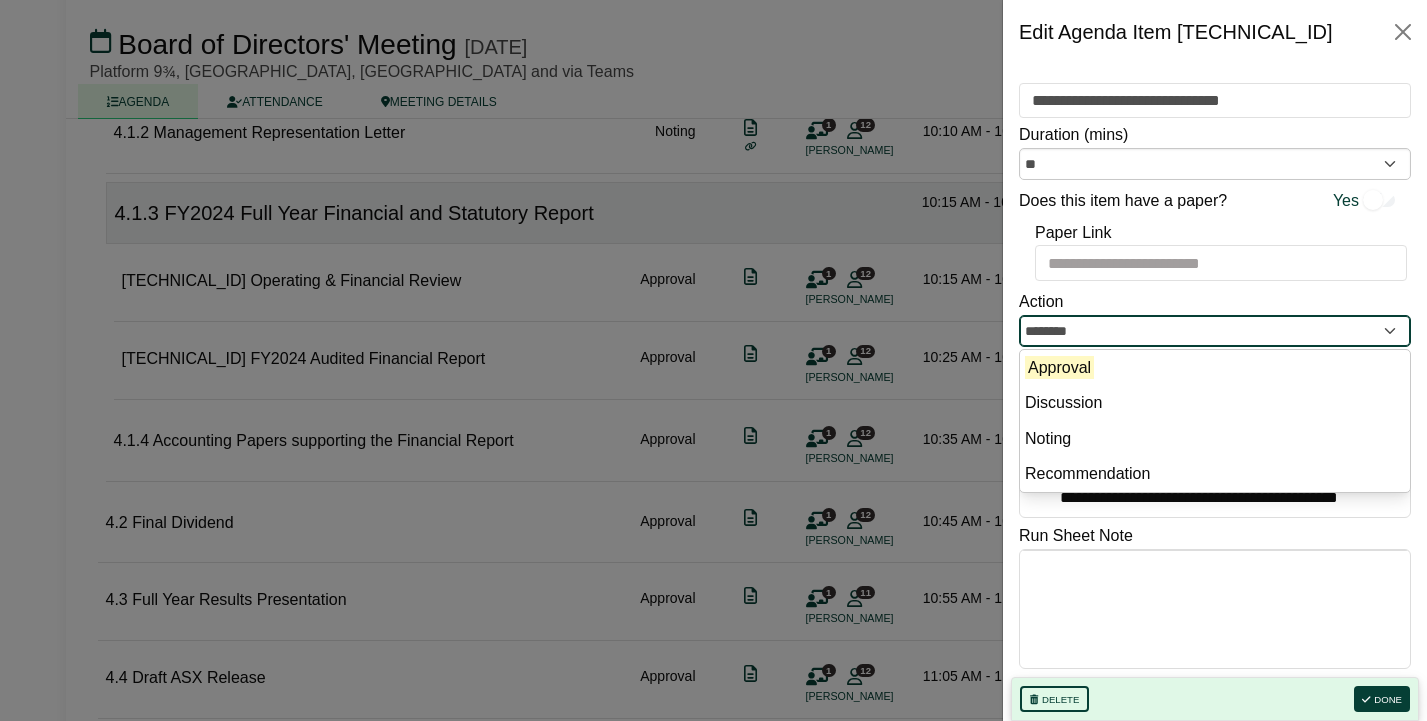 click on "********" at bounding box center [1215, 331] 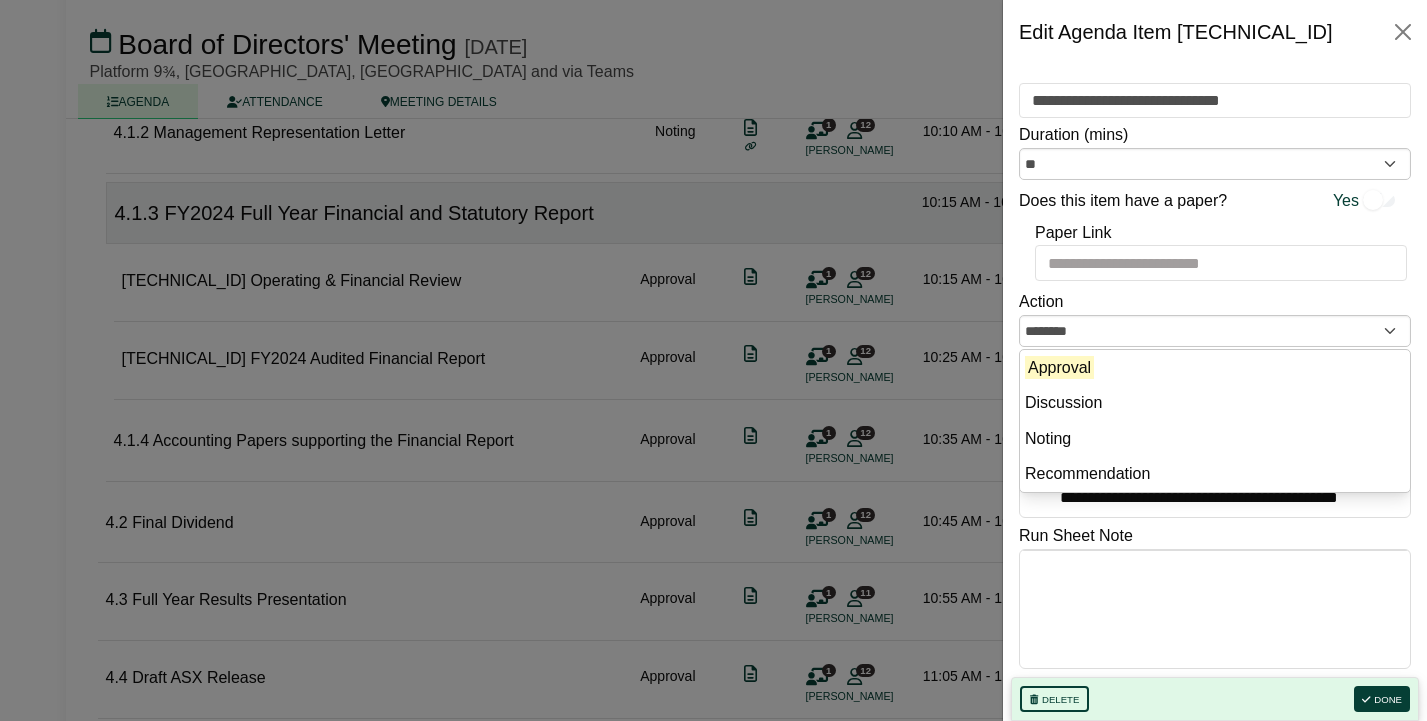 click on "Action ******** Approval Discussion Noting Recommendation" at bounding box center [1215, 318] 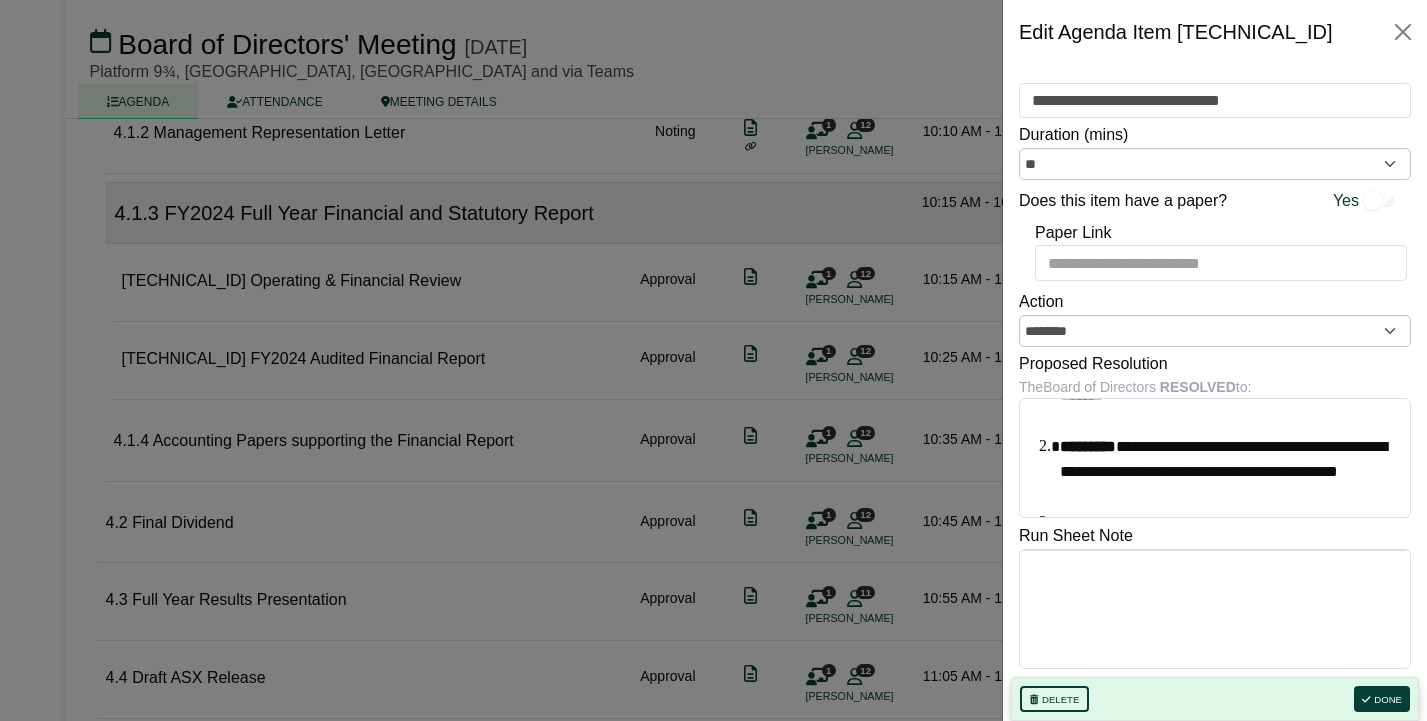 scroll, scrollTop: 51, scrollLeft: 0, axis: vertical 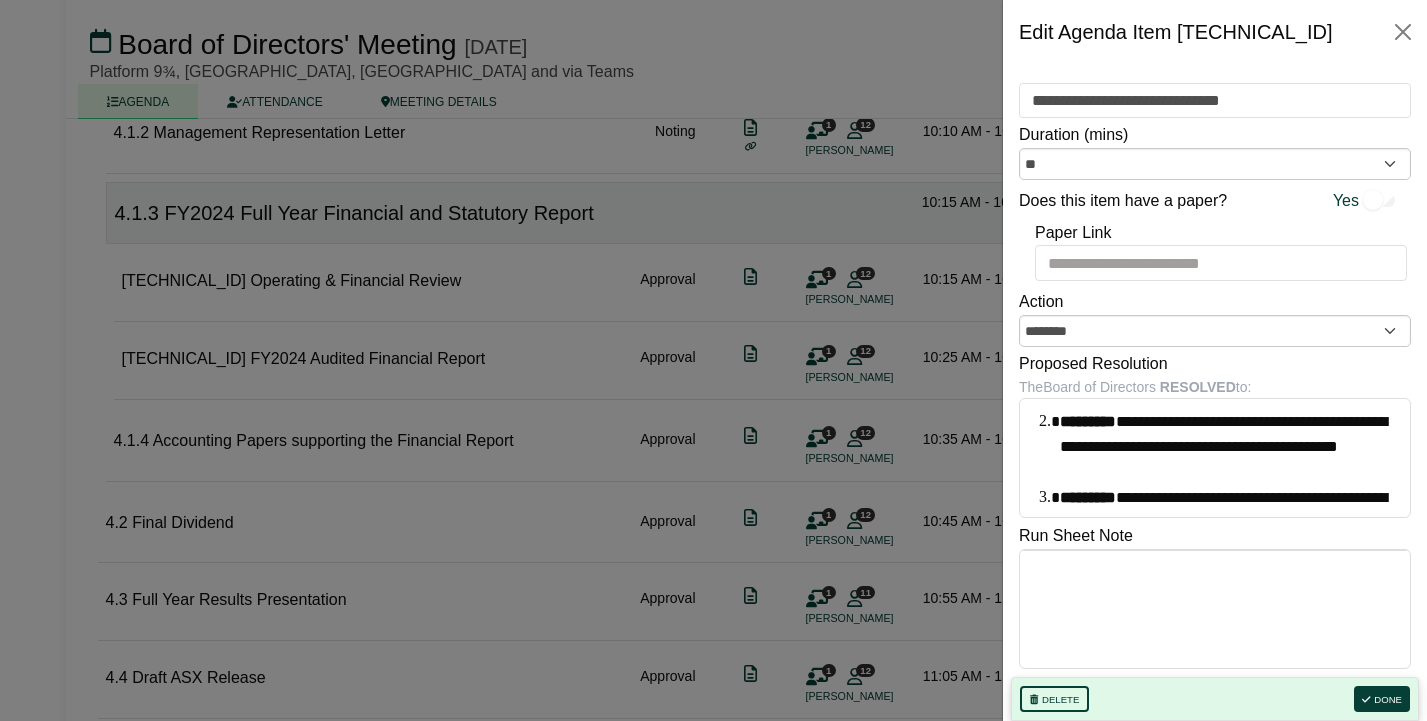click at bounding box center [713, 360] 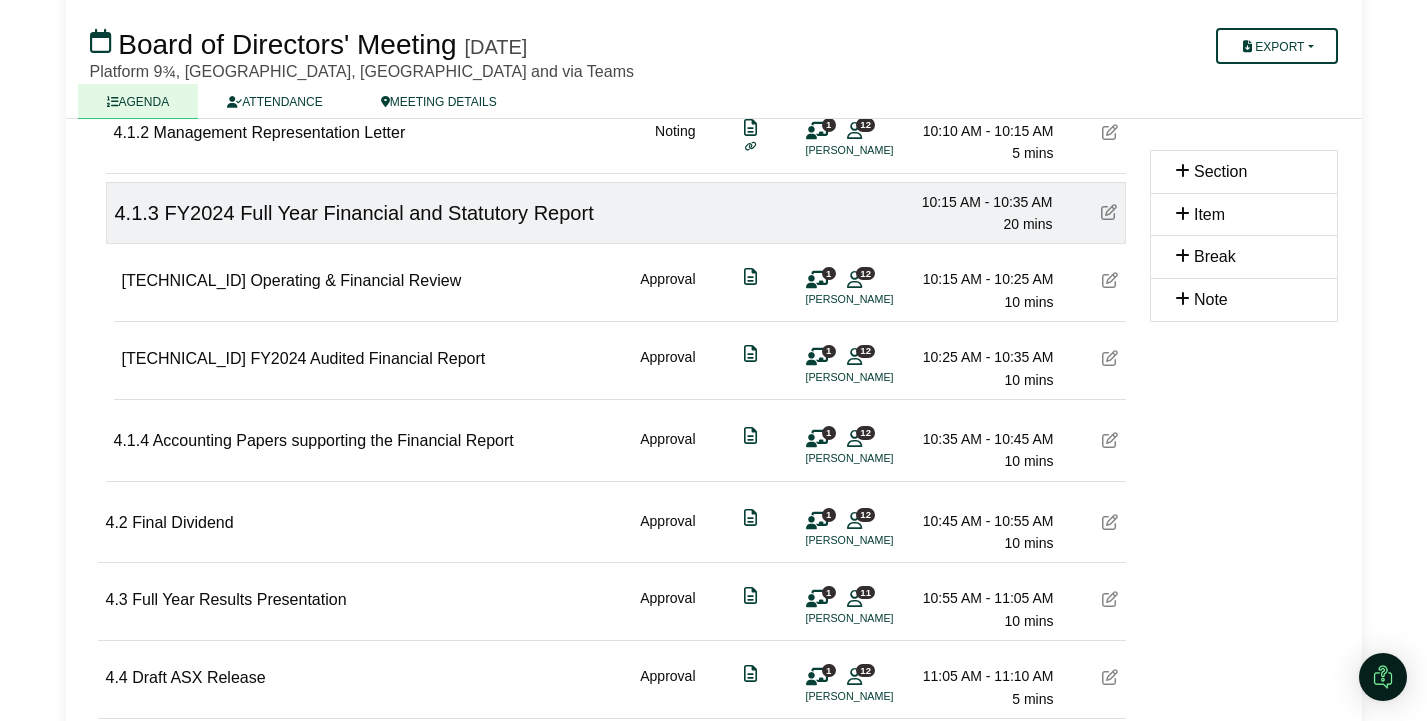 click on "1       12 Katie Bell" at bounding box center (836, 366) 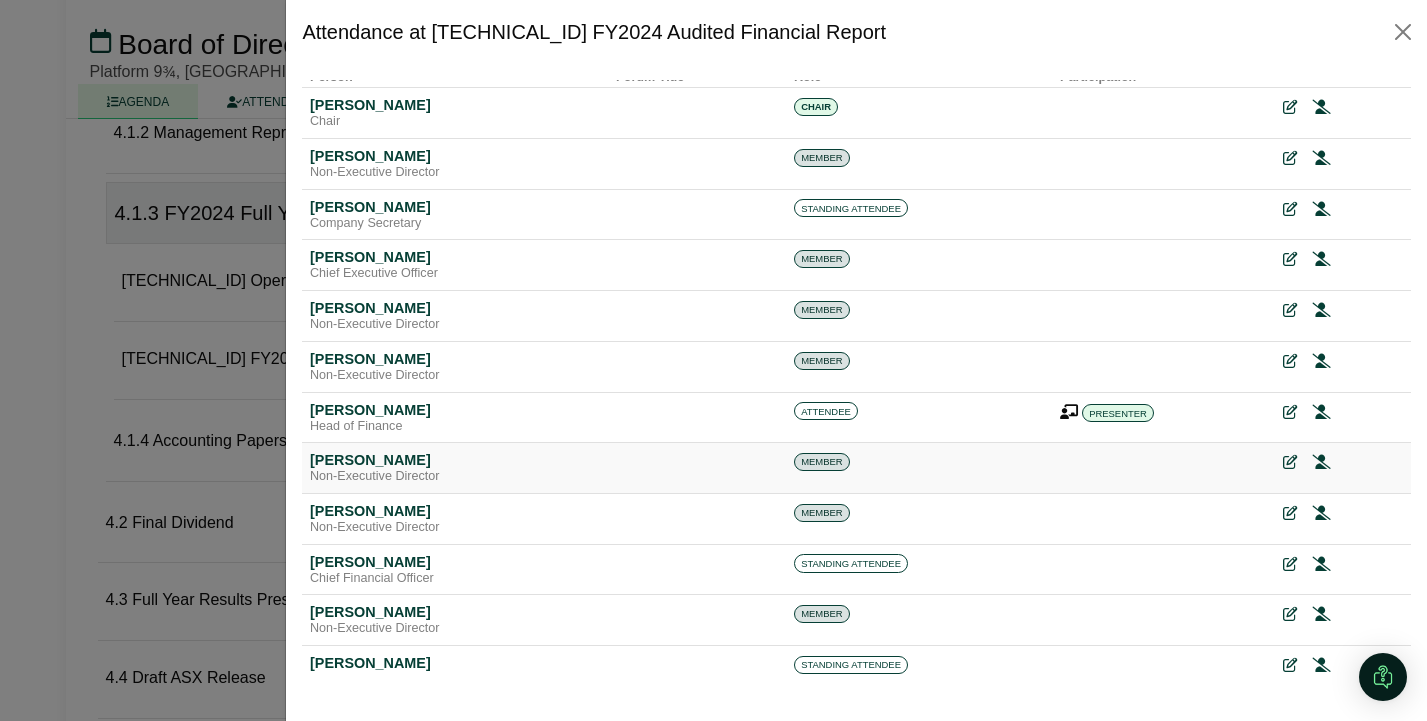 scroll, scrollTop: 89, scrollLeft: 0, axis: vertical 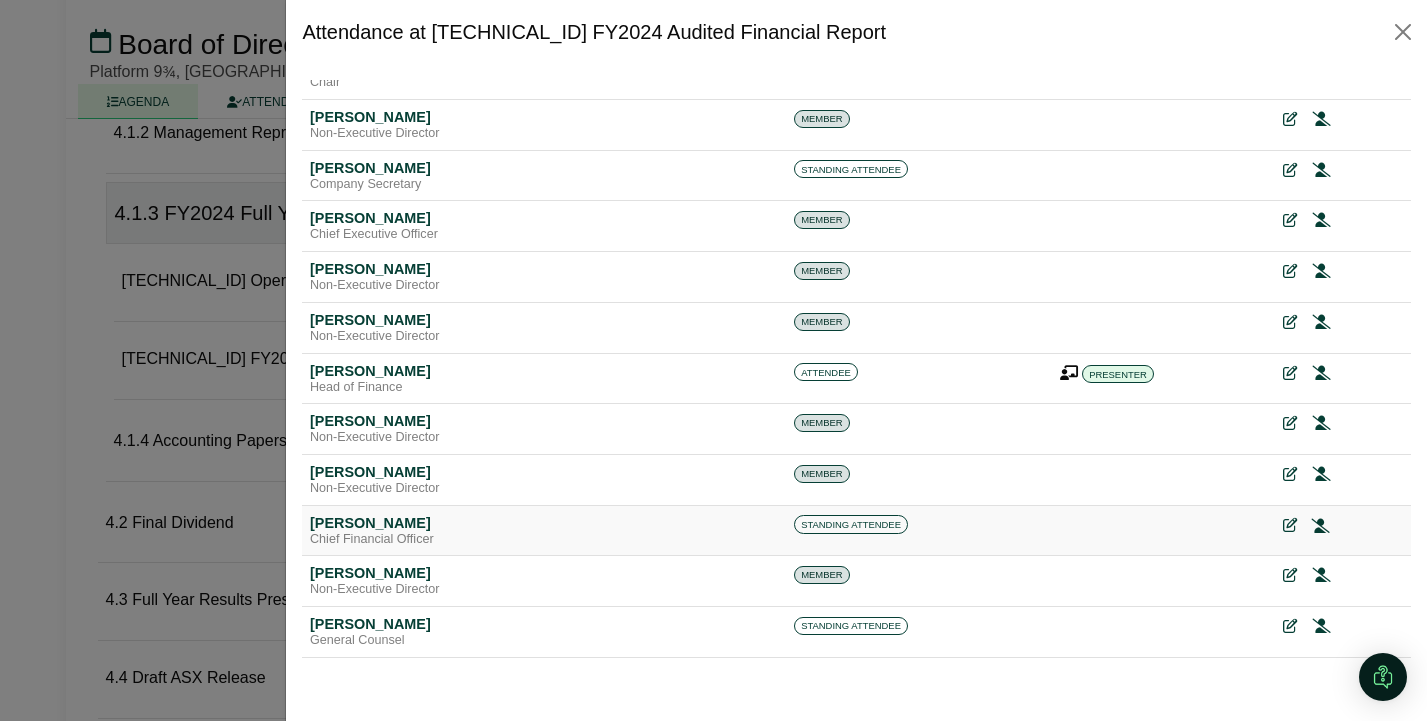 click at bounding box center [1321, 526] 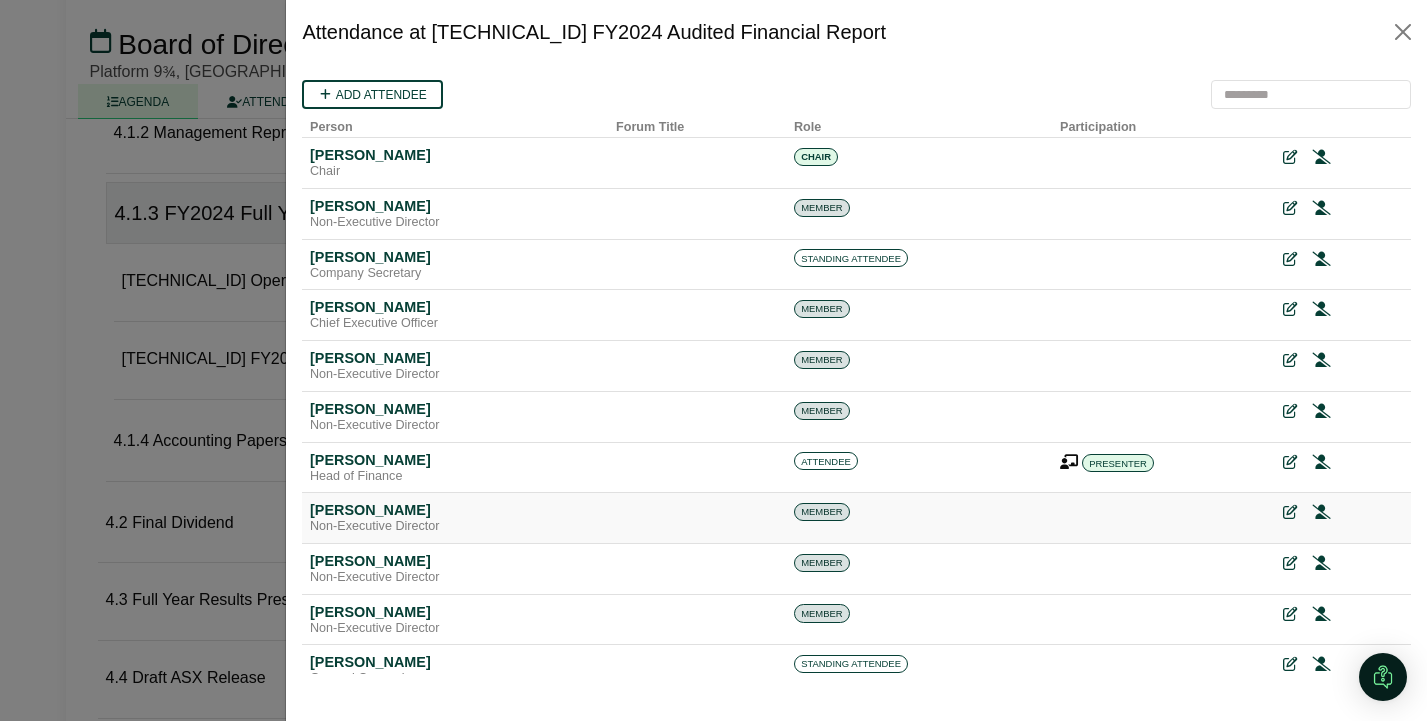 scroll, scrollTop: 0, scrollLeft: 0, axis: both 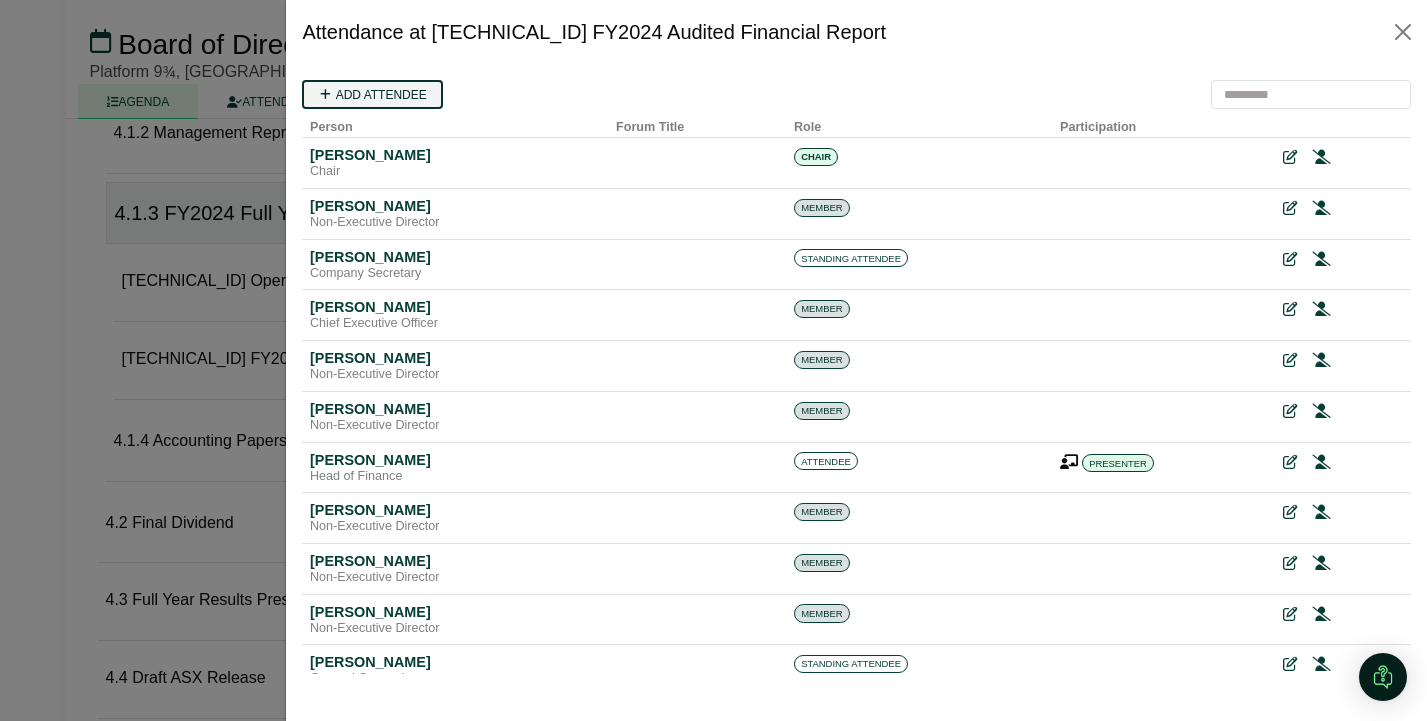 click on "Add attendee" at bounding box center [372, 94] 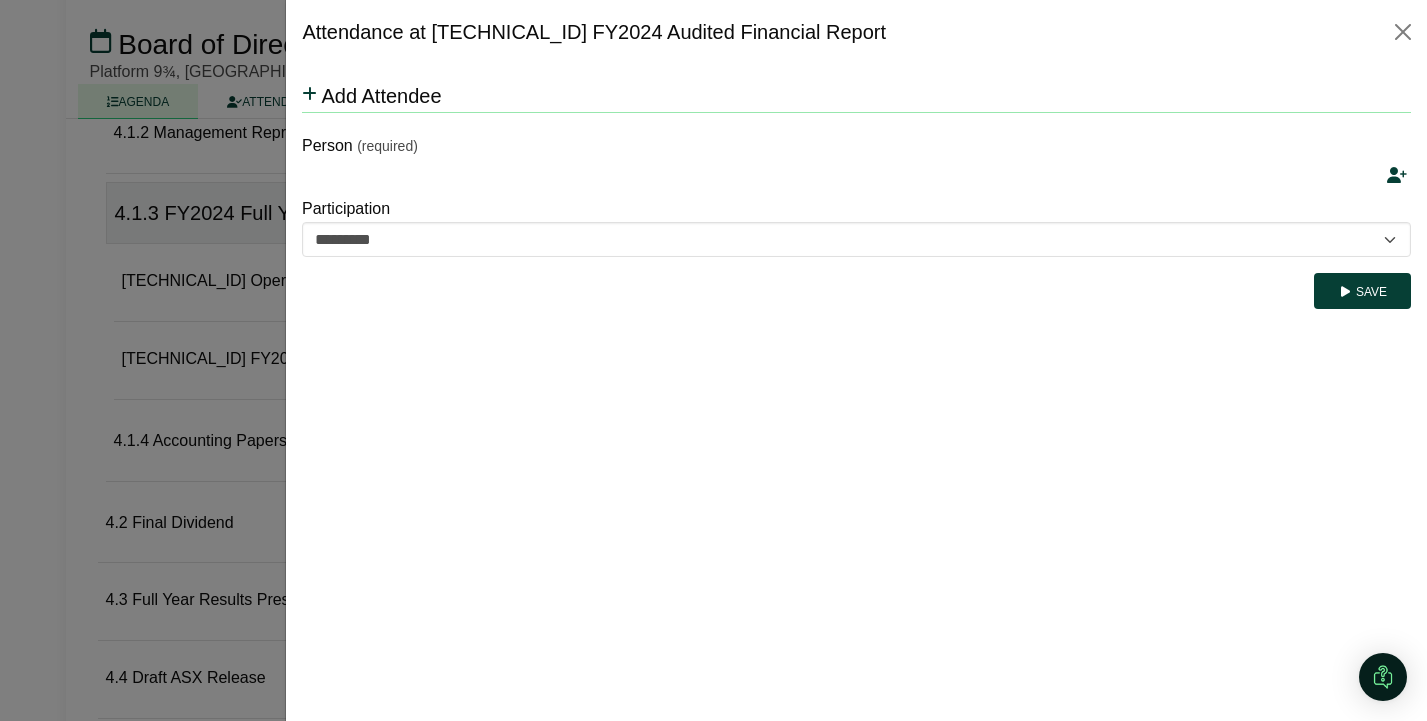 scroll, scrollTop: 0, scrollLeft: 0, axis: both 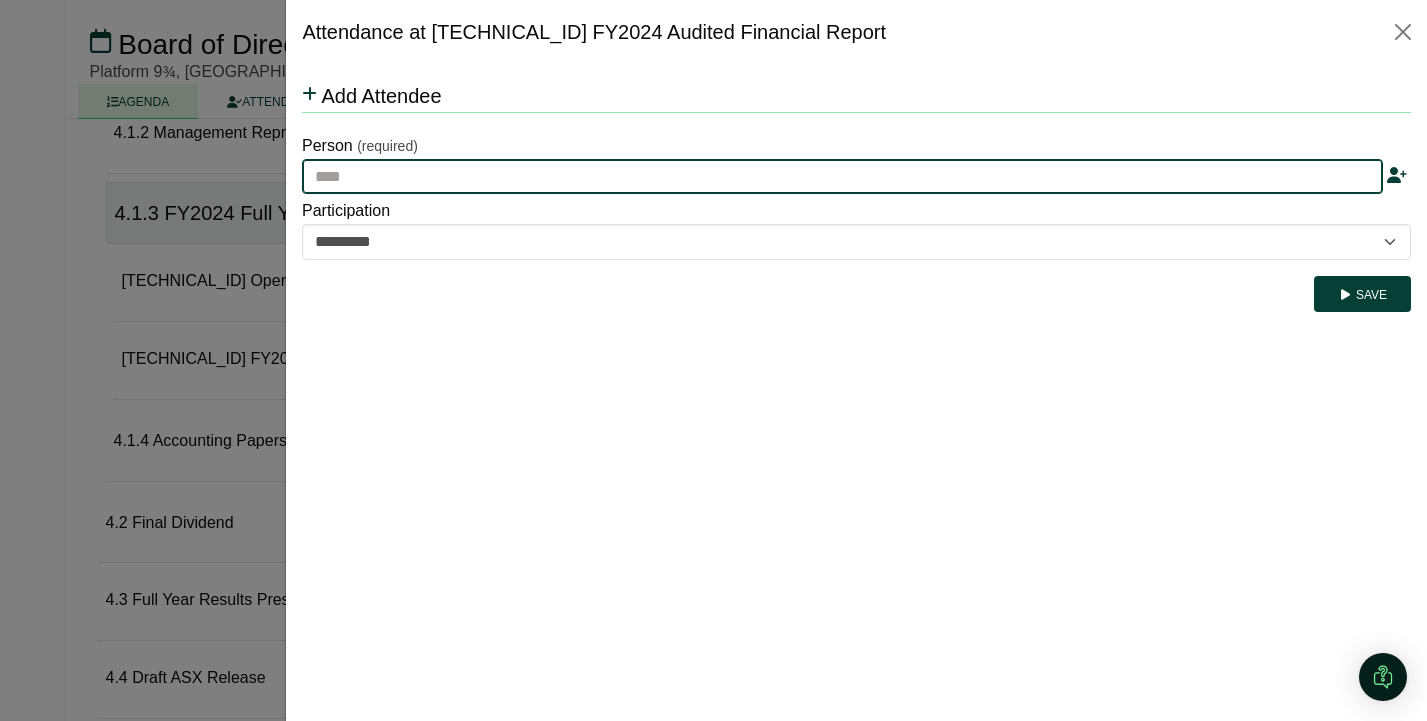 click at bounding box center [842, 177] 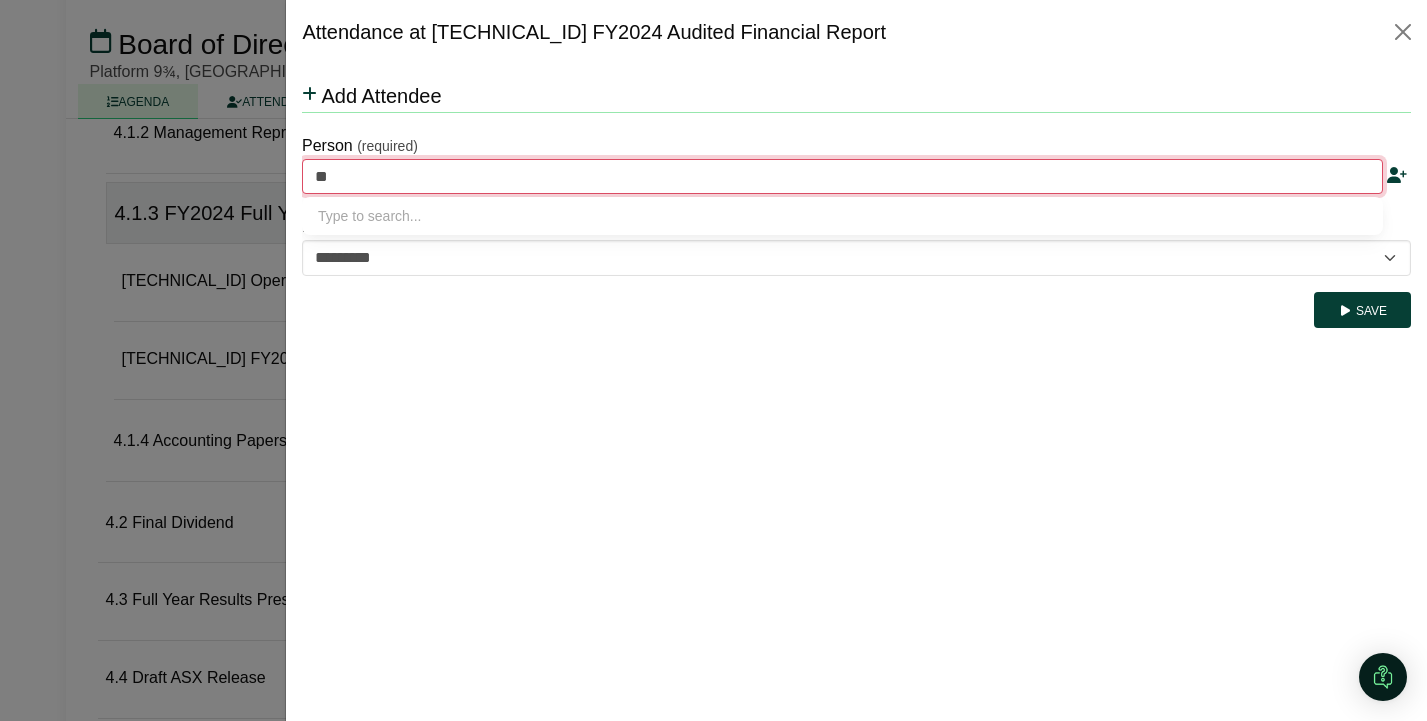 type on "***" 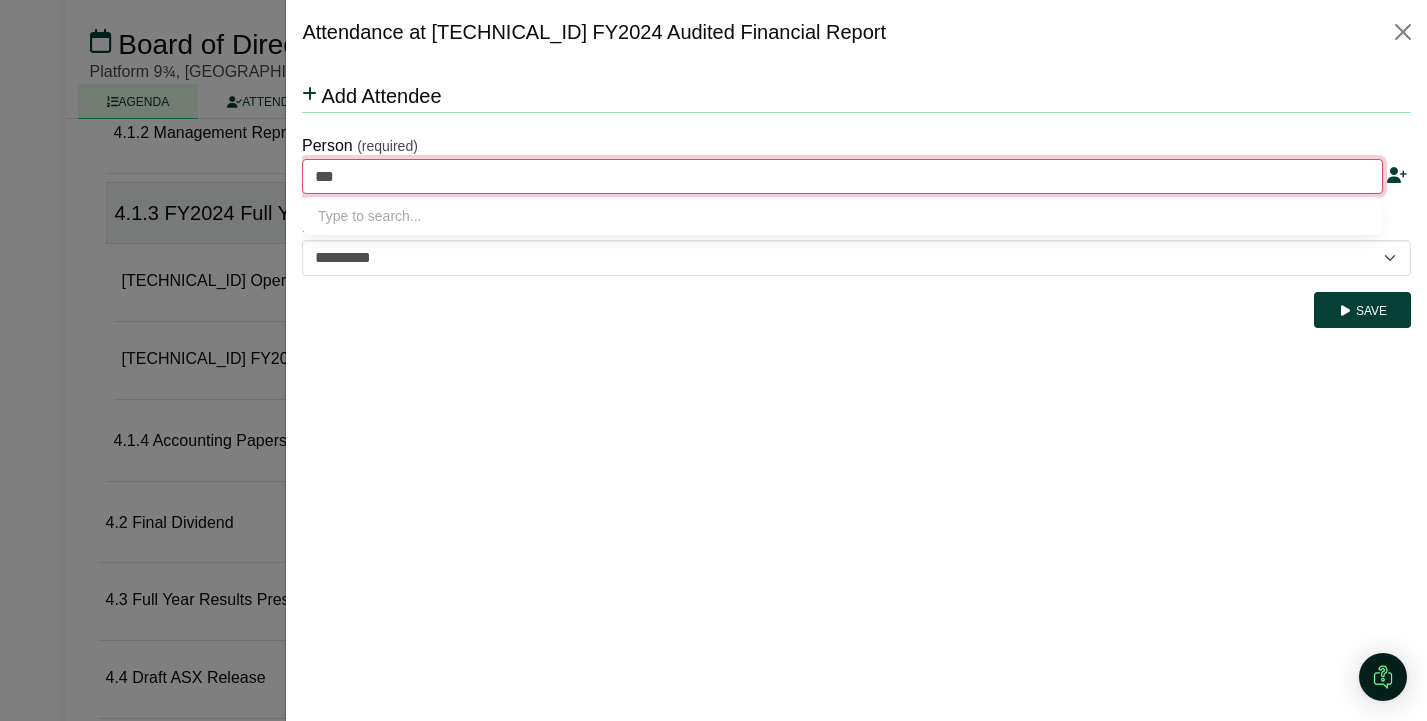 type on "**********" 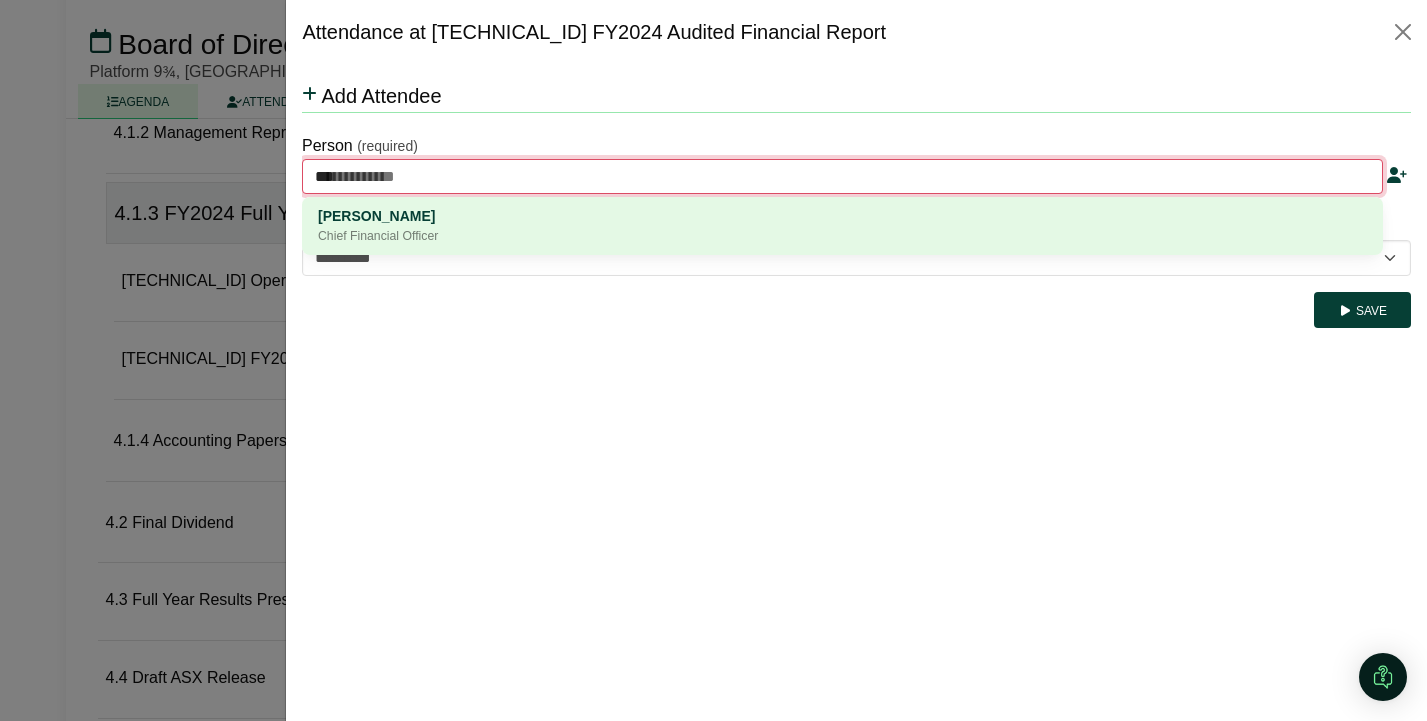 click on "[PERSON_NAME]" at bounding box center (842, 216) 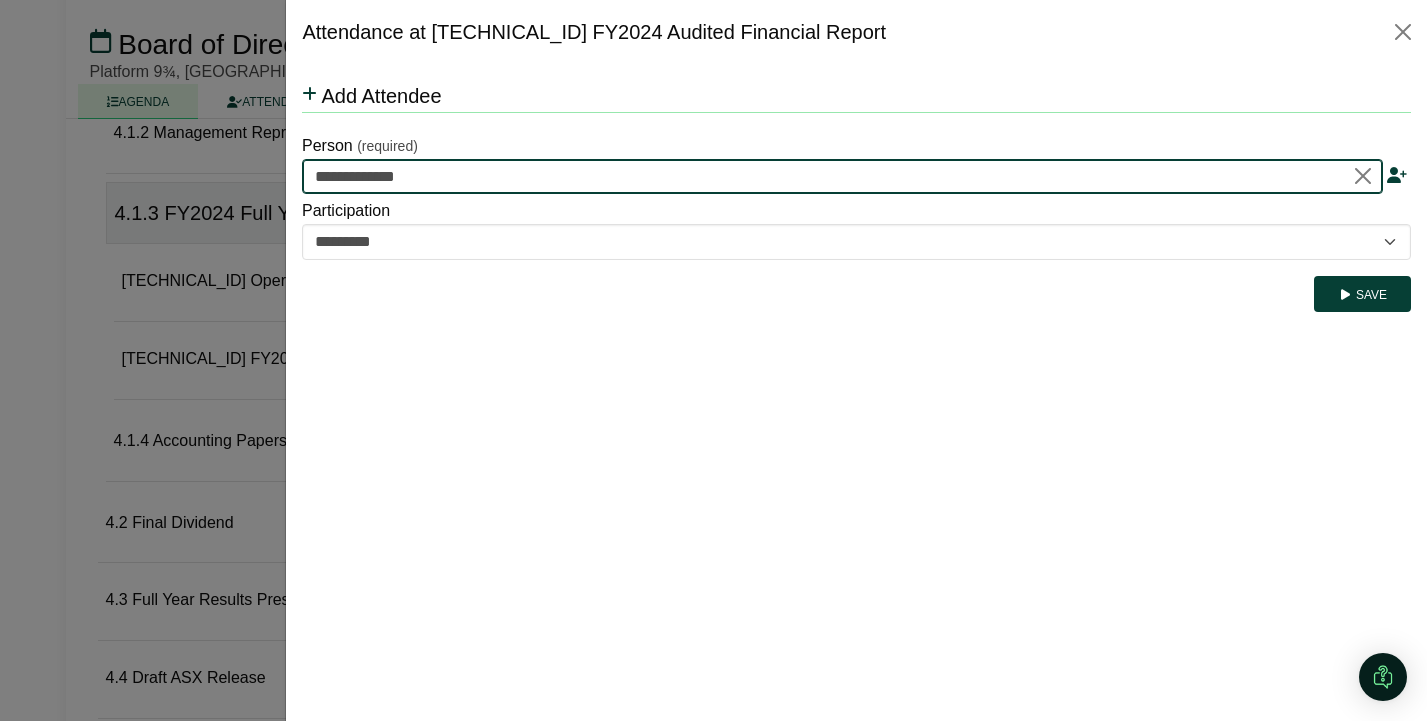 type on "**********" 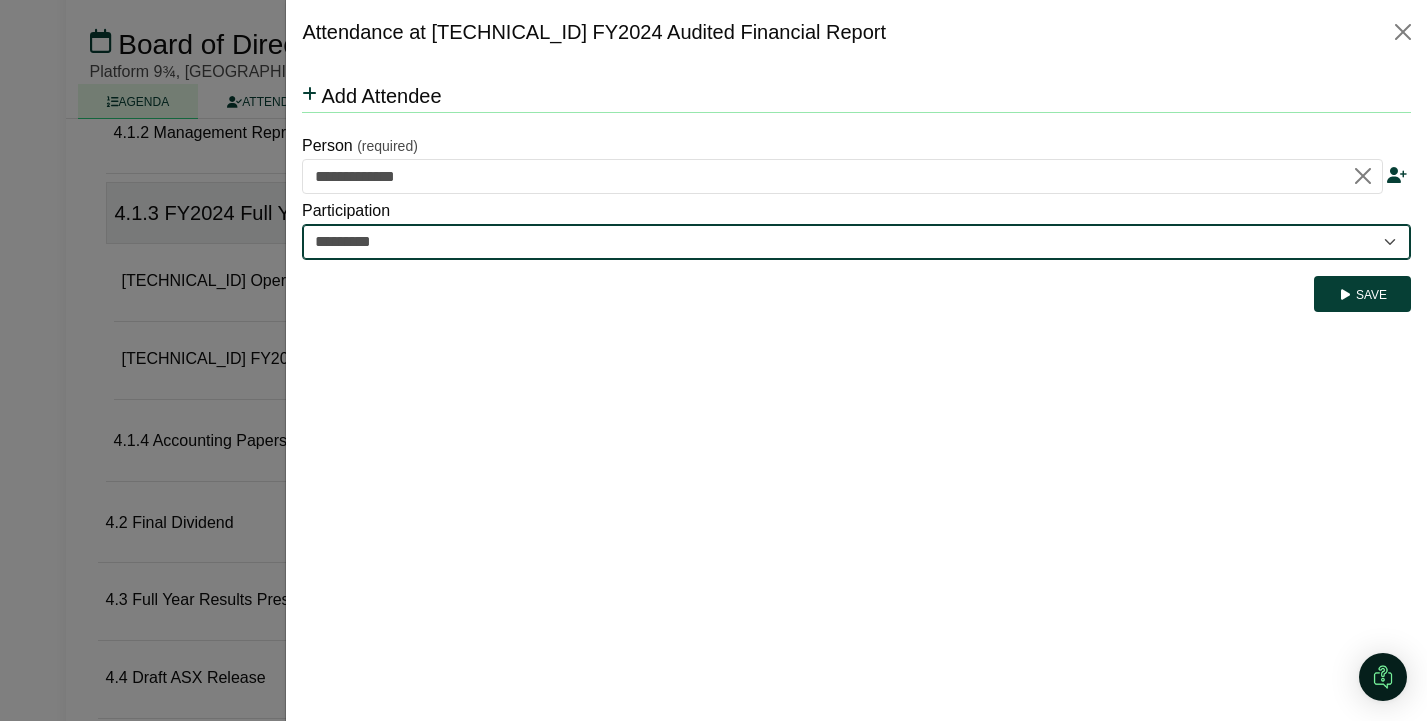 click on "*********
********" at bounding box center (856, 242) 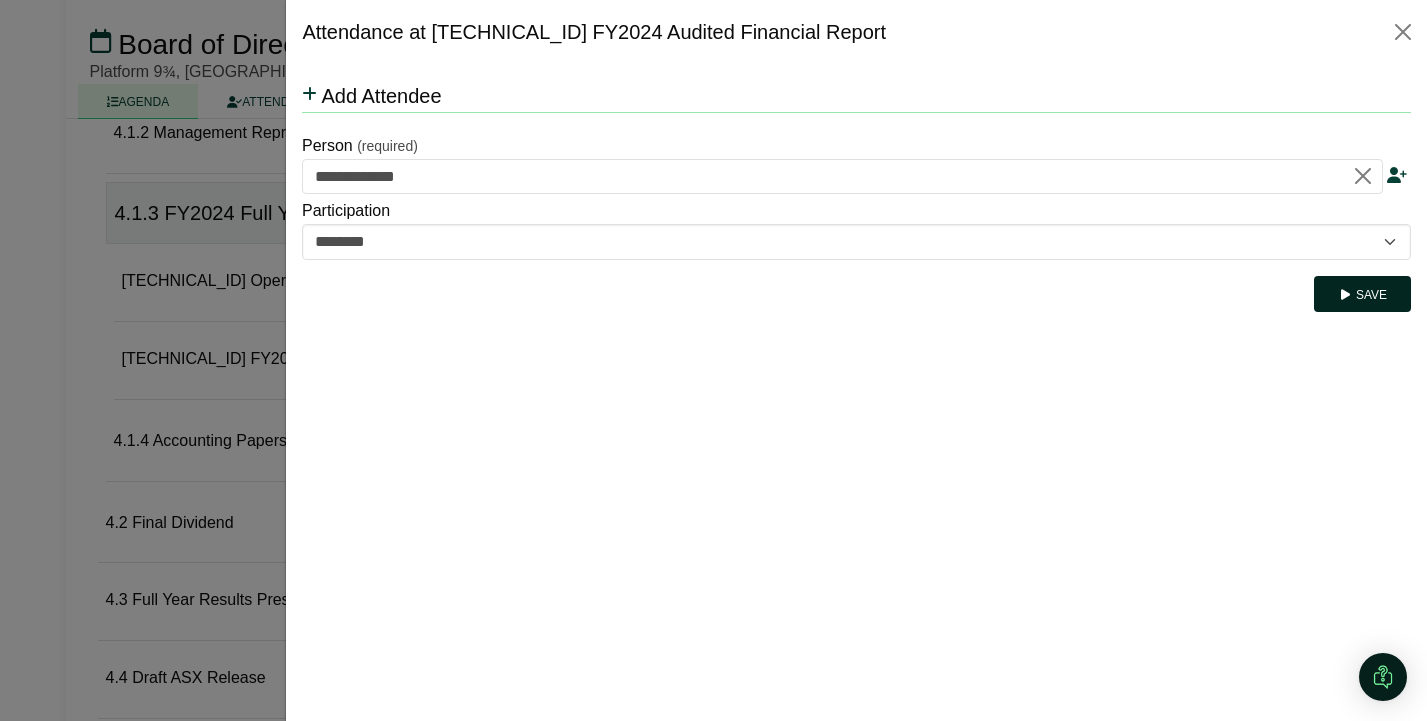 click on "Save" at bounding box center (1362, 294) 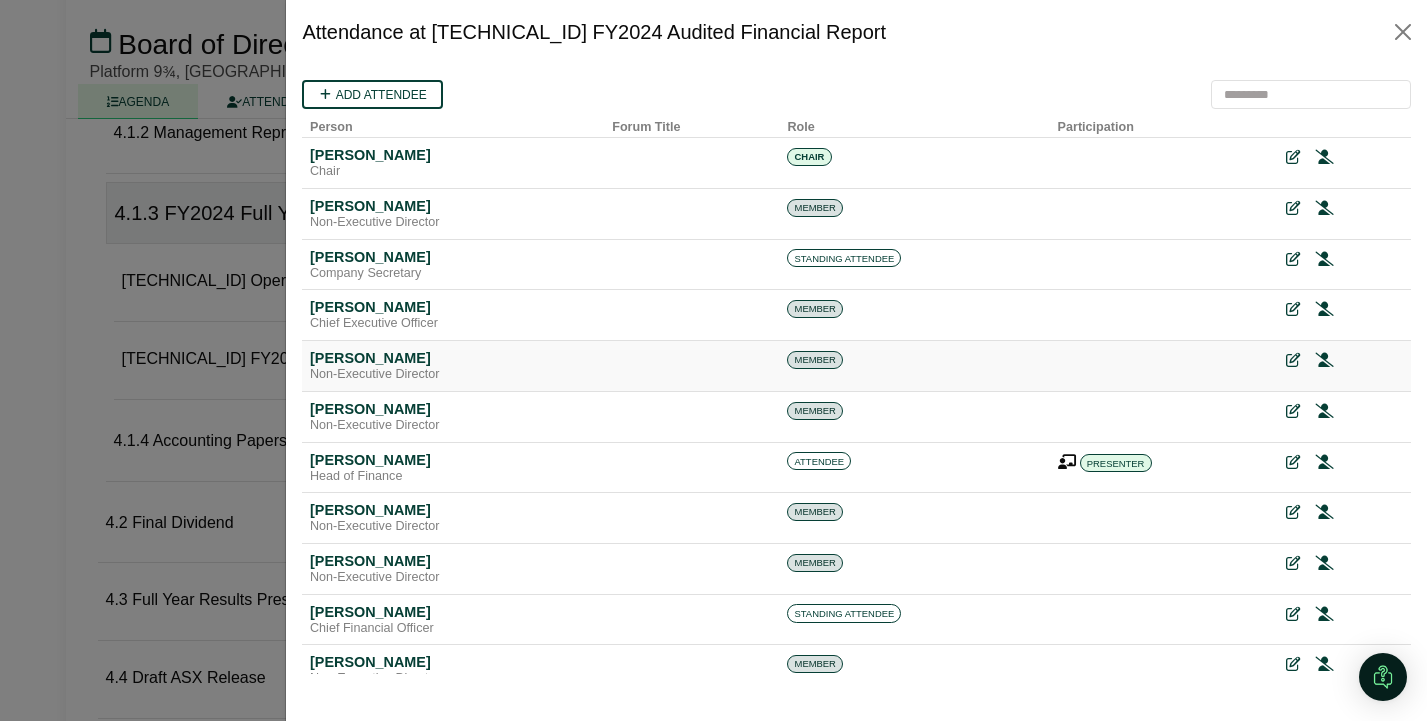 scroll, scrollTop: 0, scrollLeft: 0, axis: both 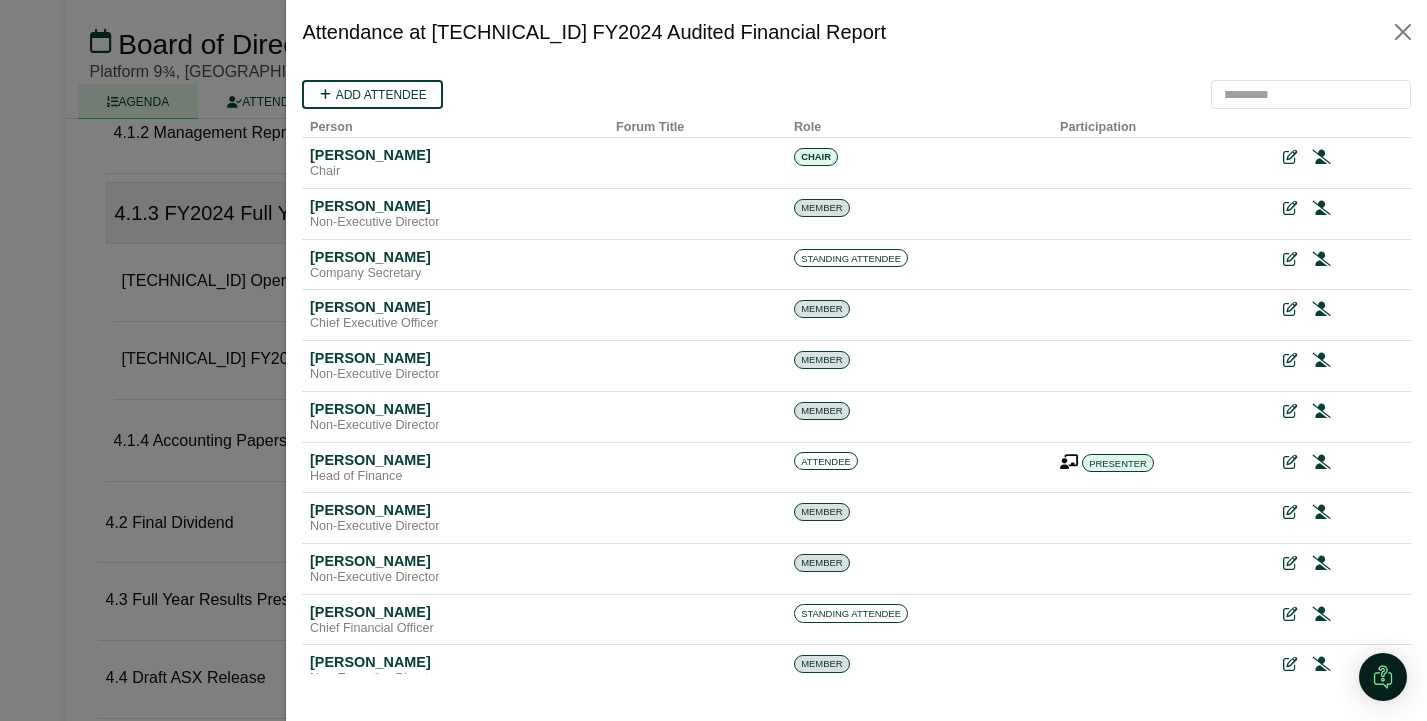 click at bounding box center [713, 360] 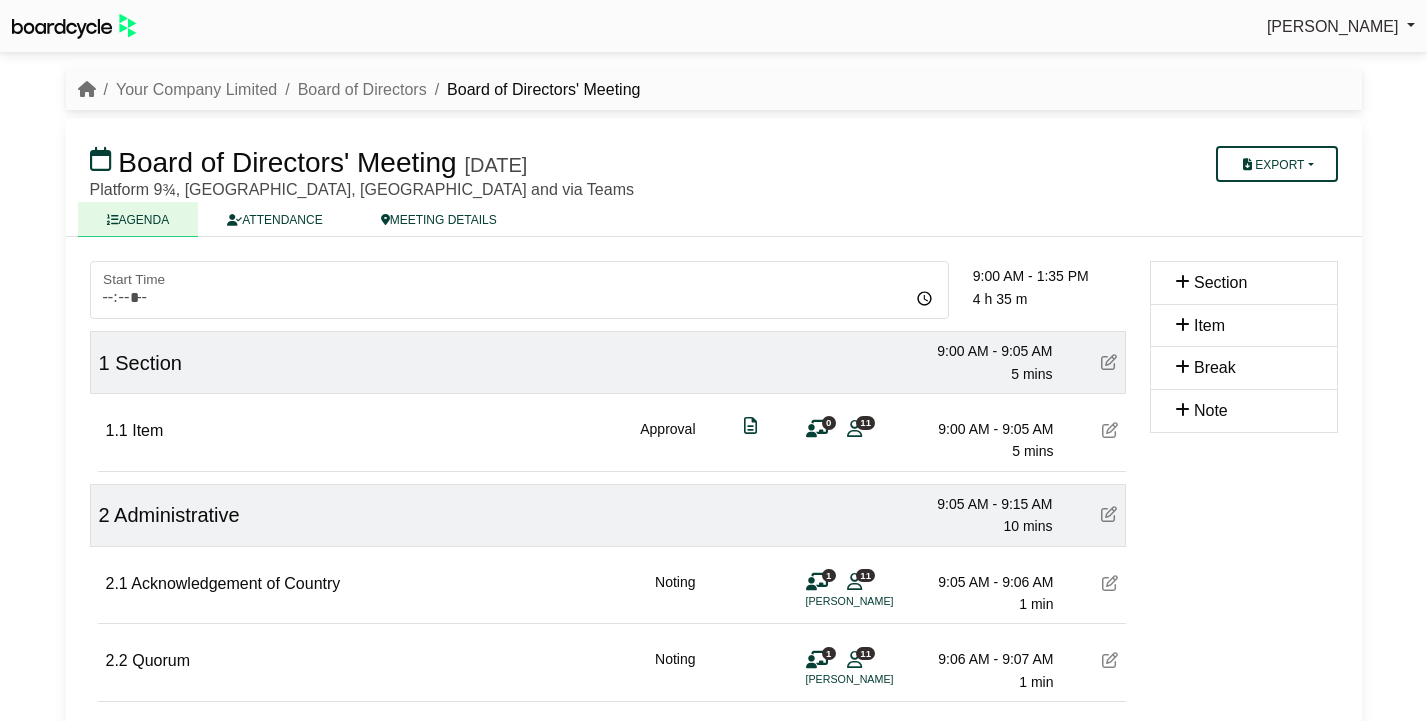 scroll, scrollTop: 1380, scrollLeft: 0, axis: vertical 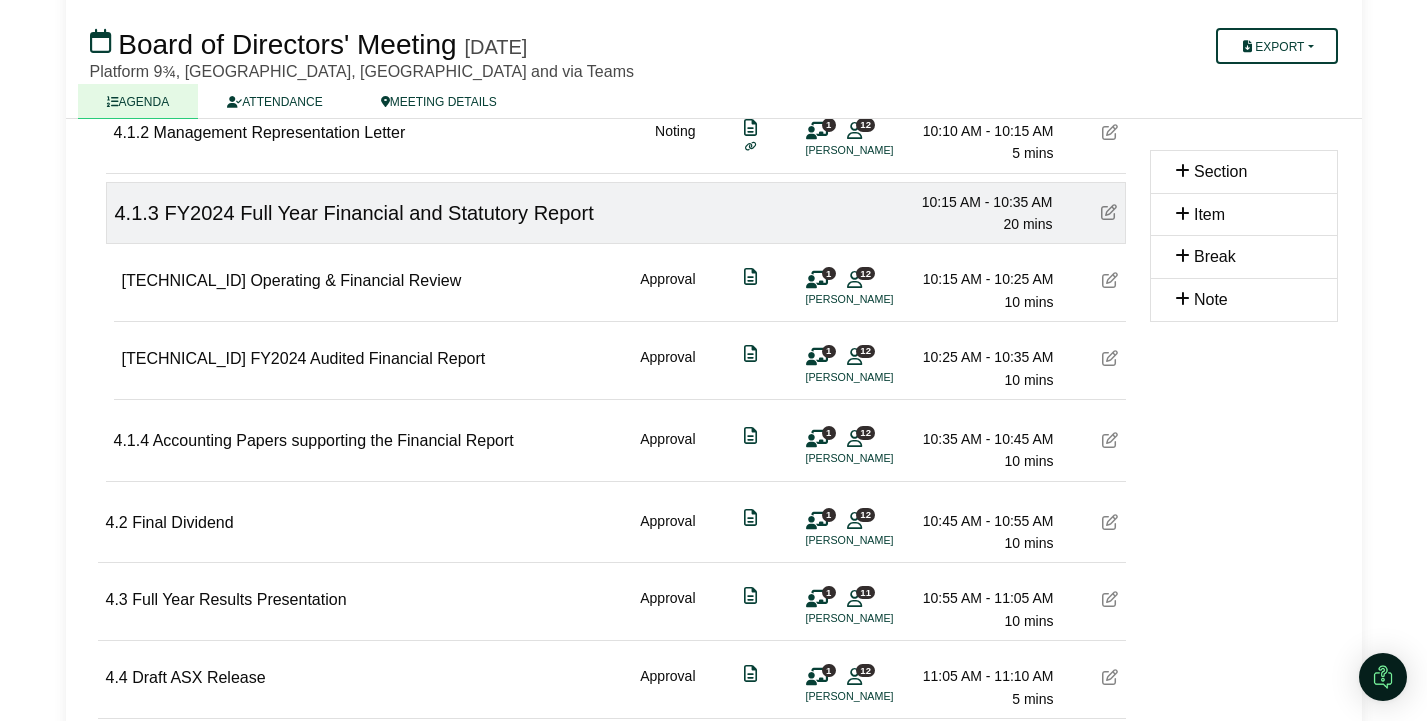 type 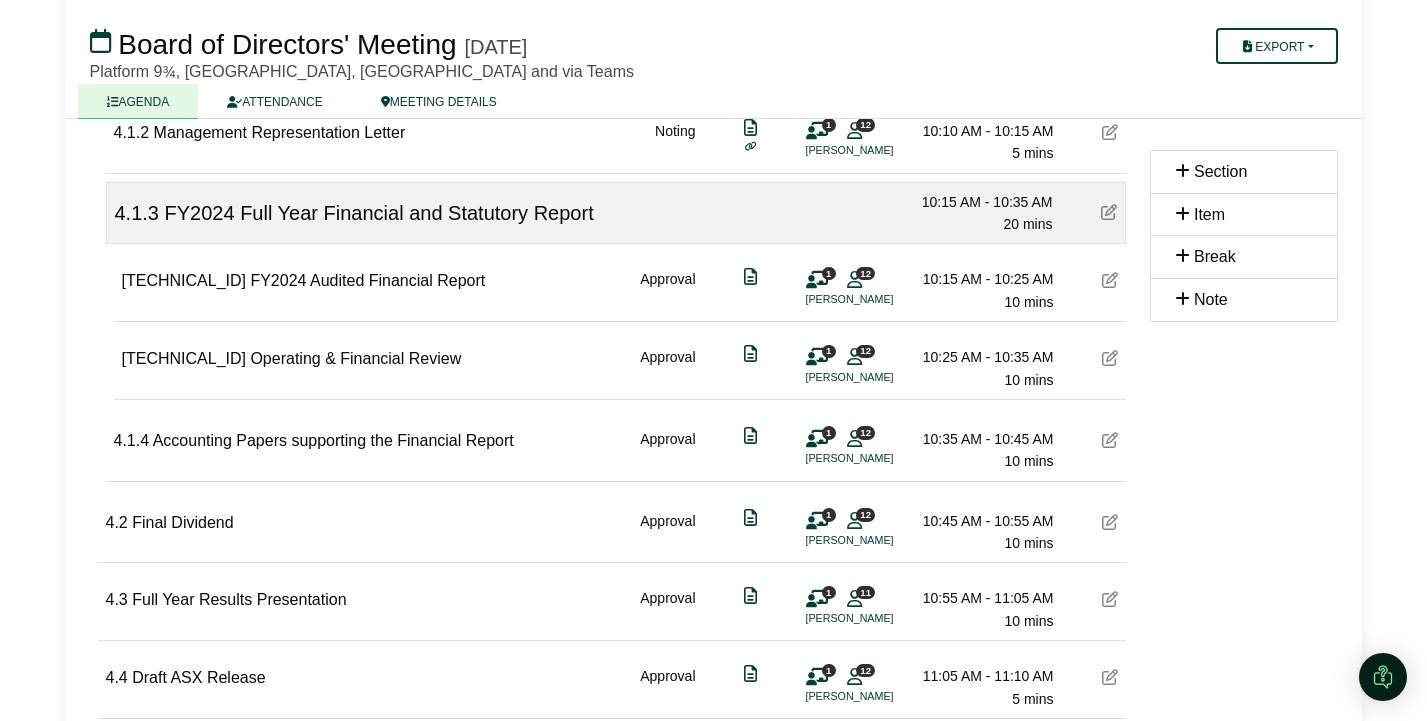 type 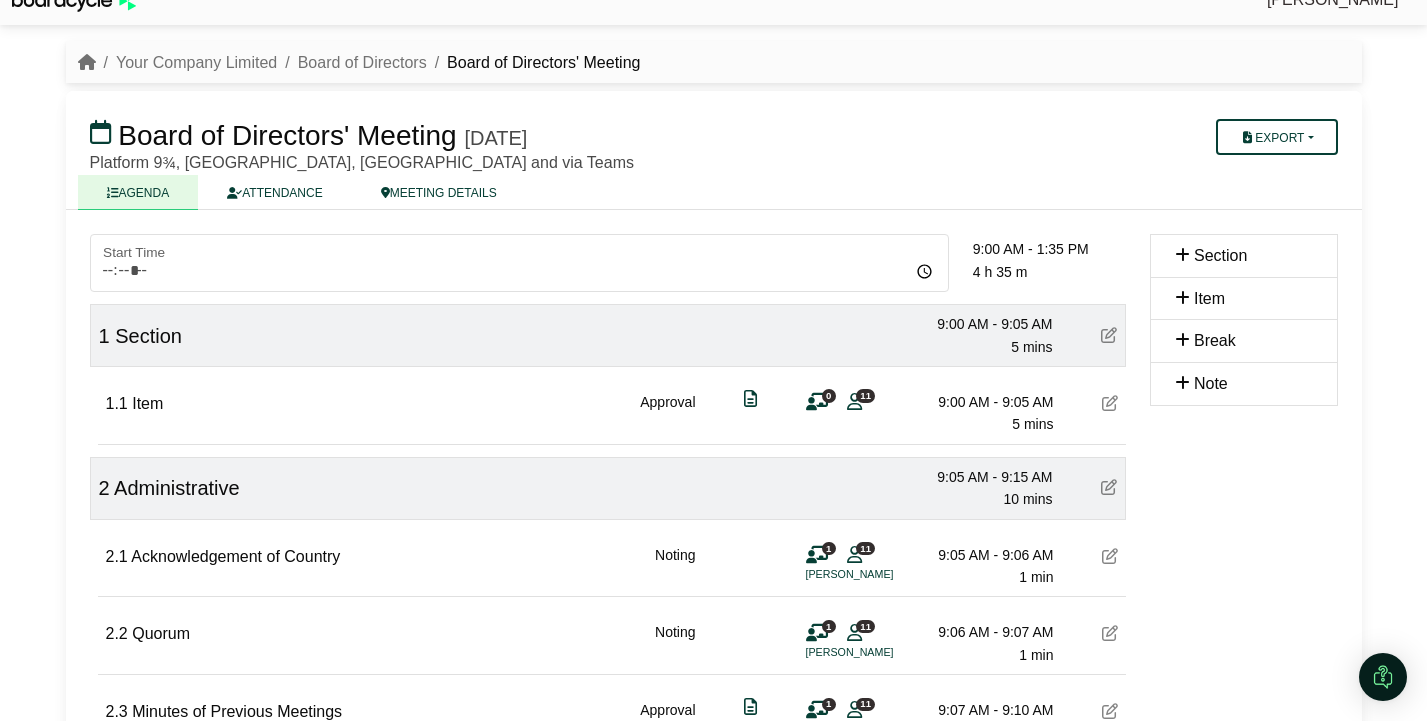 scroll, scrollTop: 0, scrollLeft: 0, axis: both 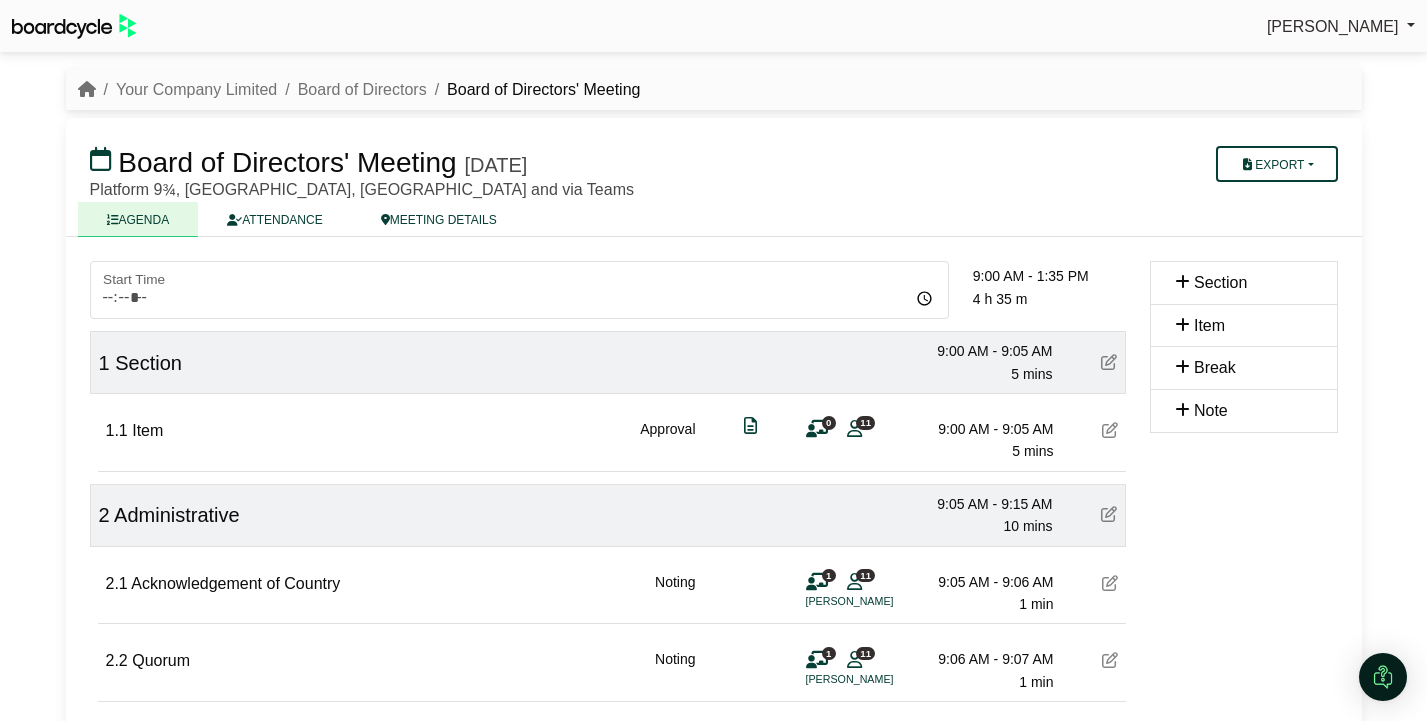 click 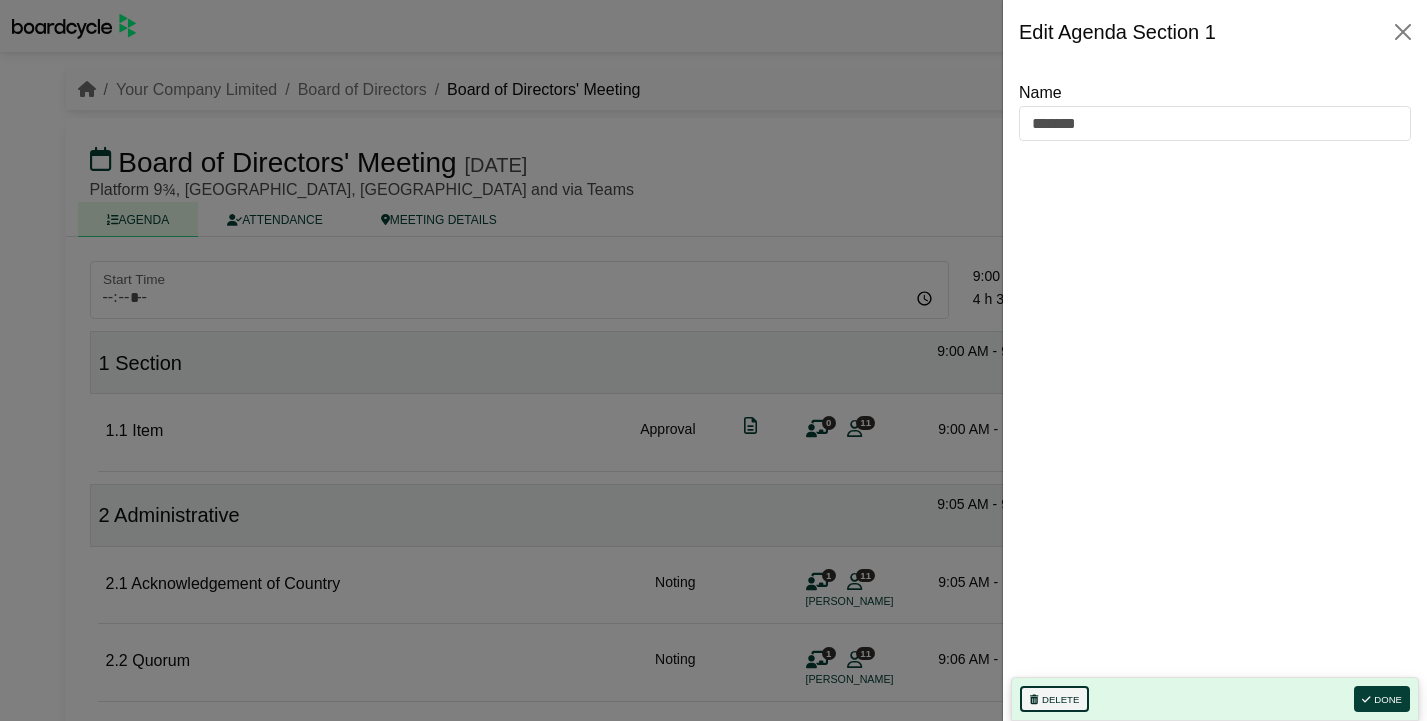 click on "Delete" at bounding box center (1054, 699) 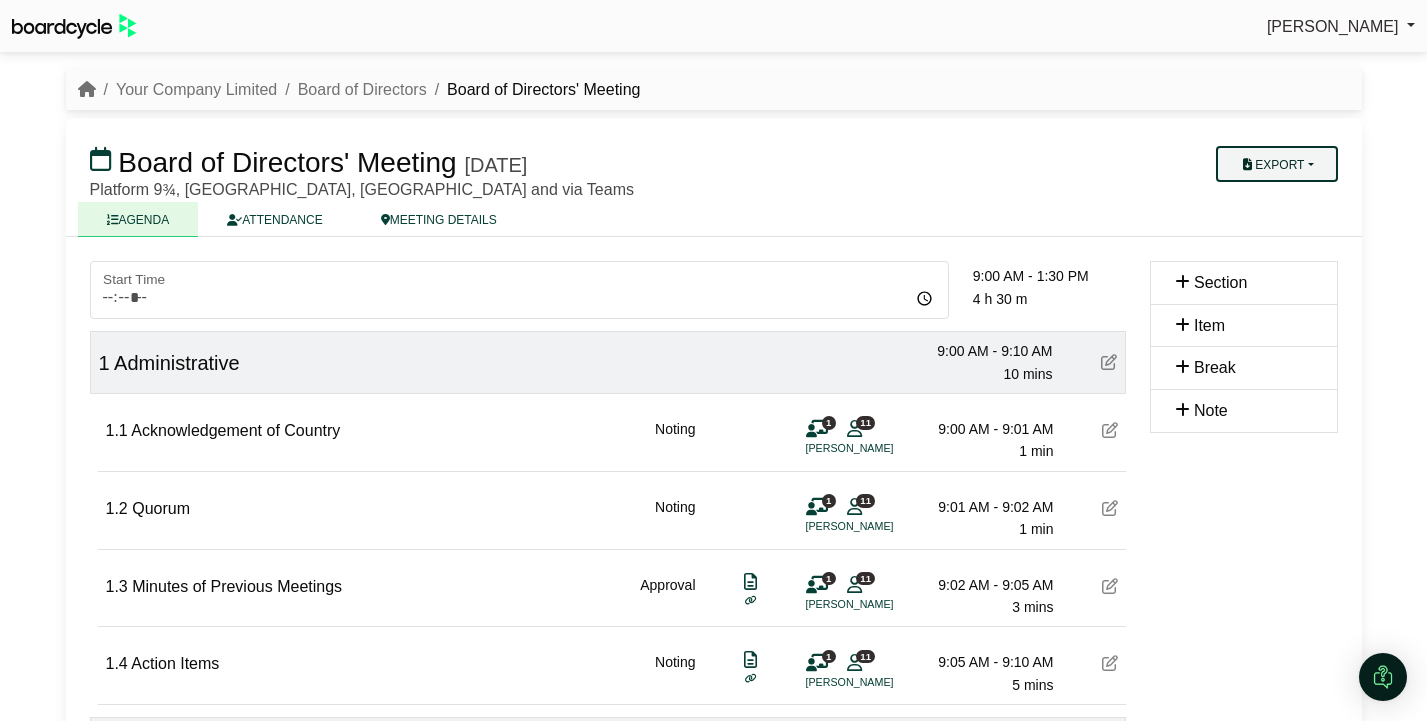 click on "Export" at bounding box center [1276, 164] 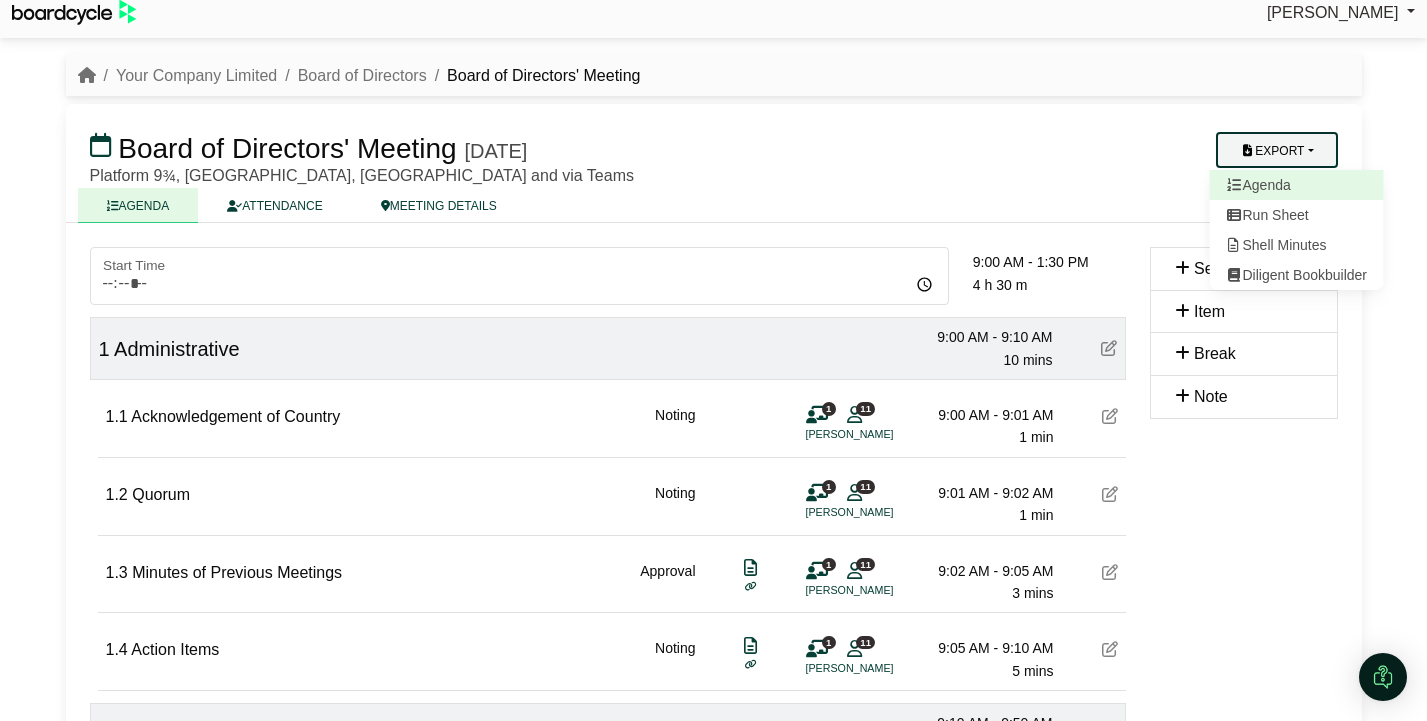 scroll, scrollTop: 11, scrollLeft: 0, axis: vertical 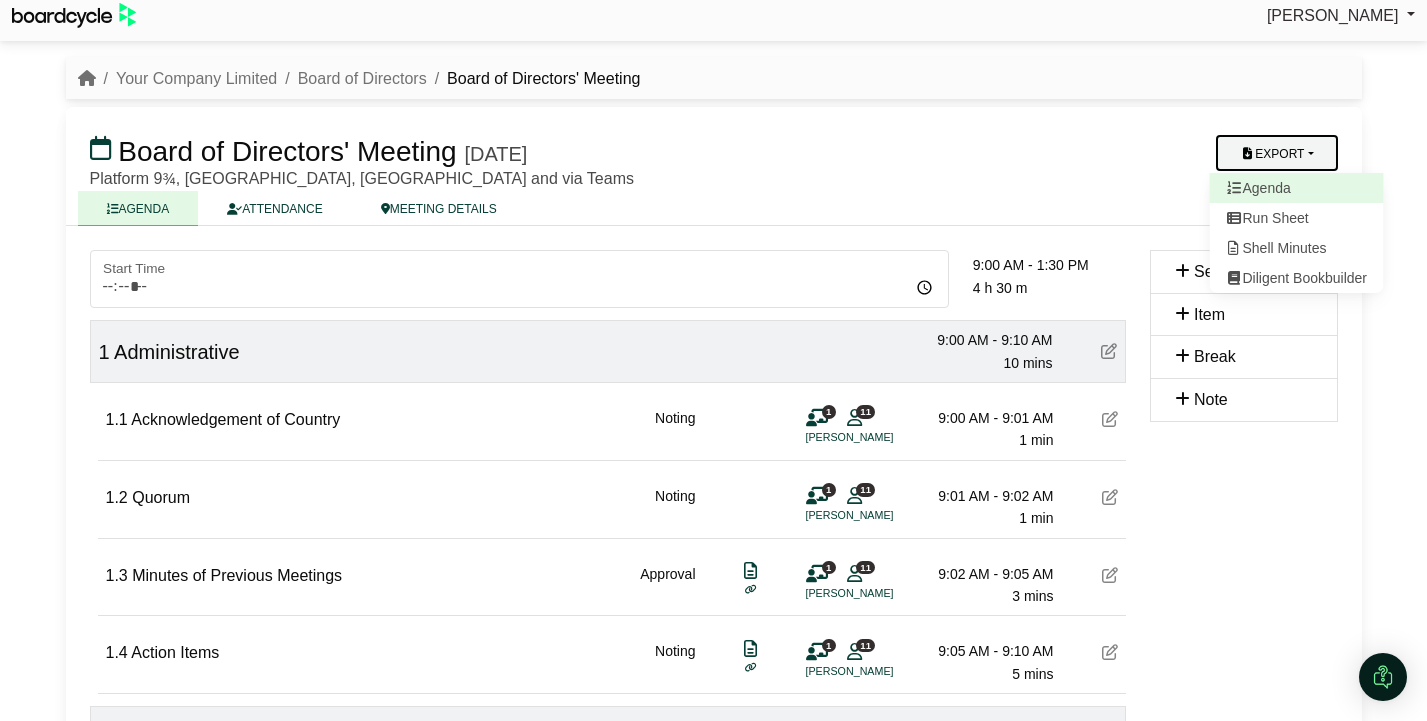 click on "Agenda" at bounding box center (1296, 188) 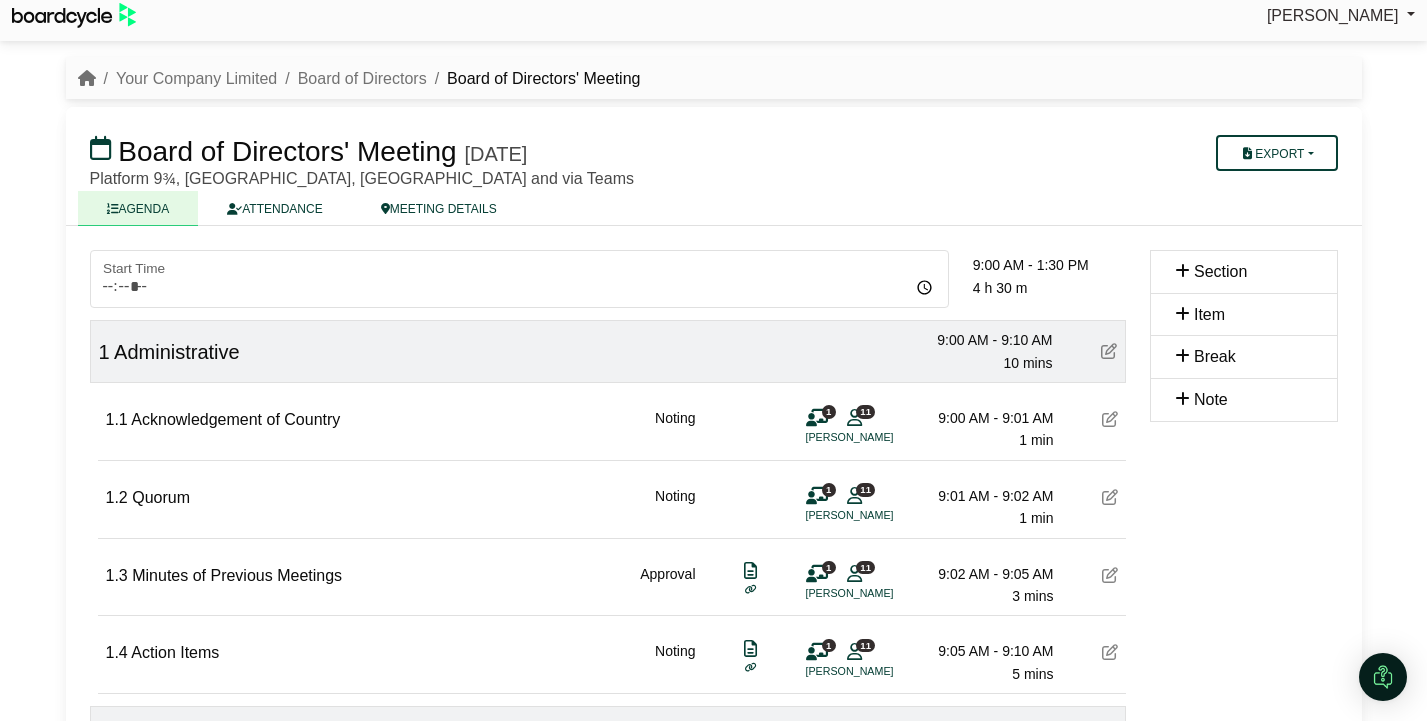 scroll, scrollTop: 0, scrollLeft: 0, axis: both 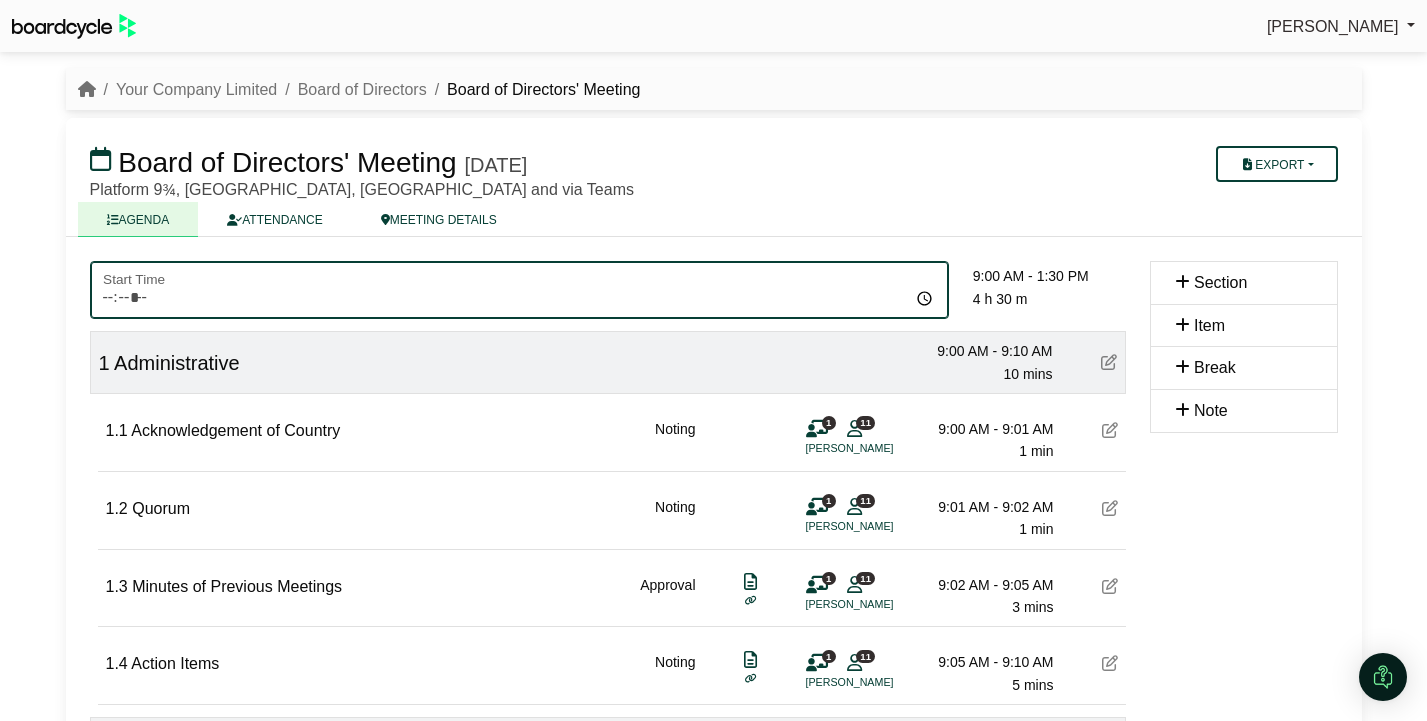 click on "*****" 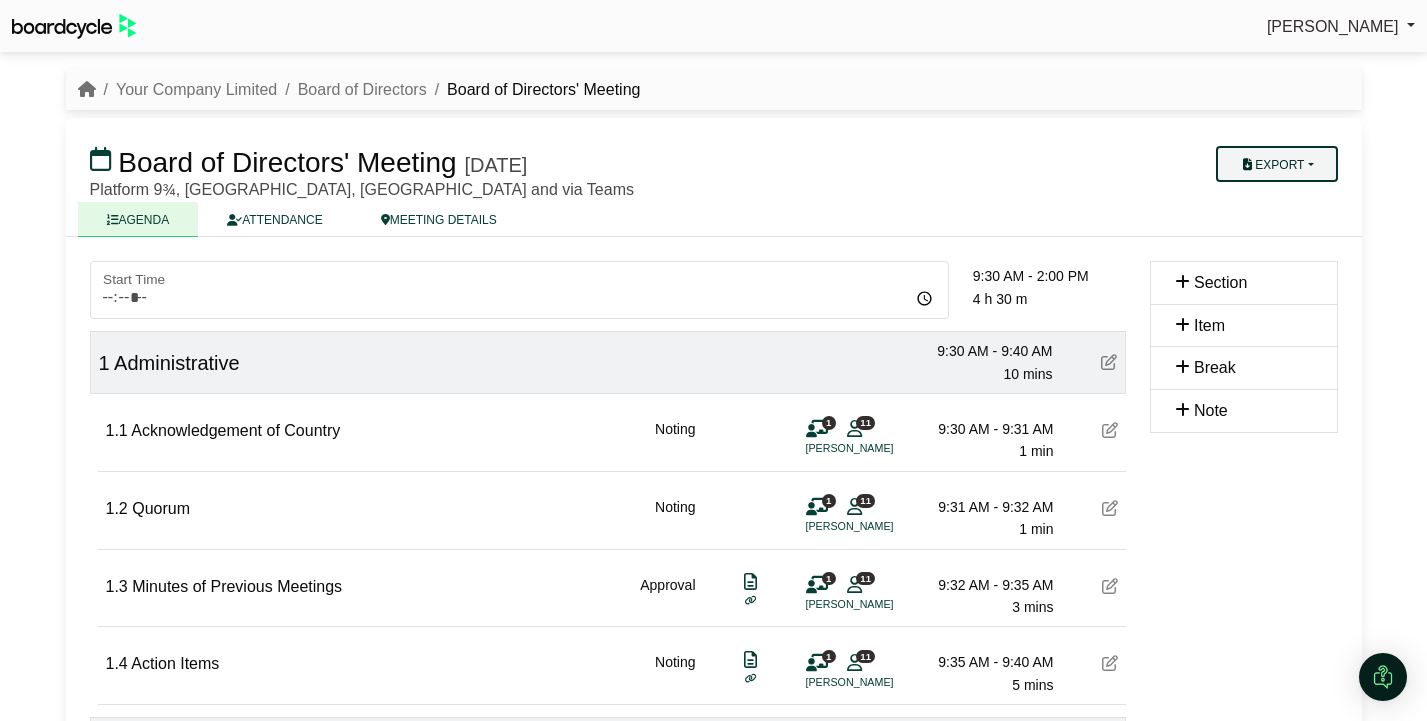 click on "Export" at bounding box center [1276, 164] 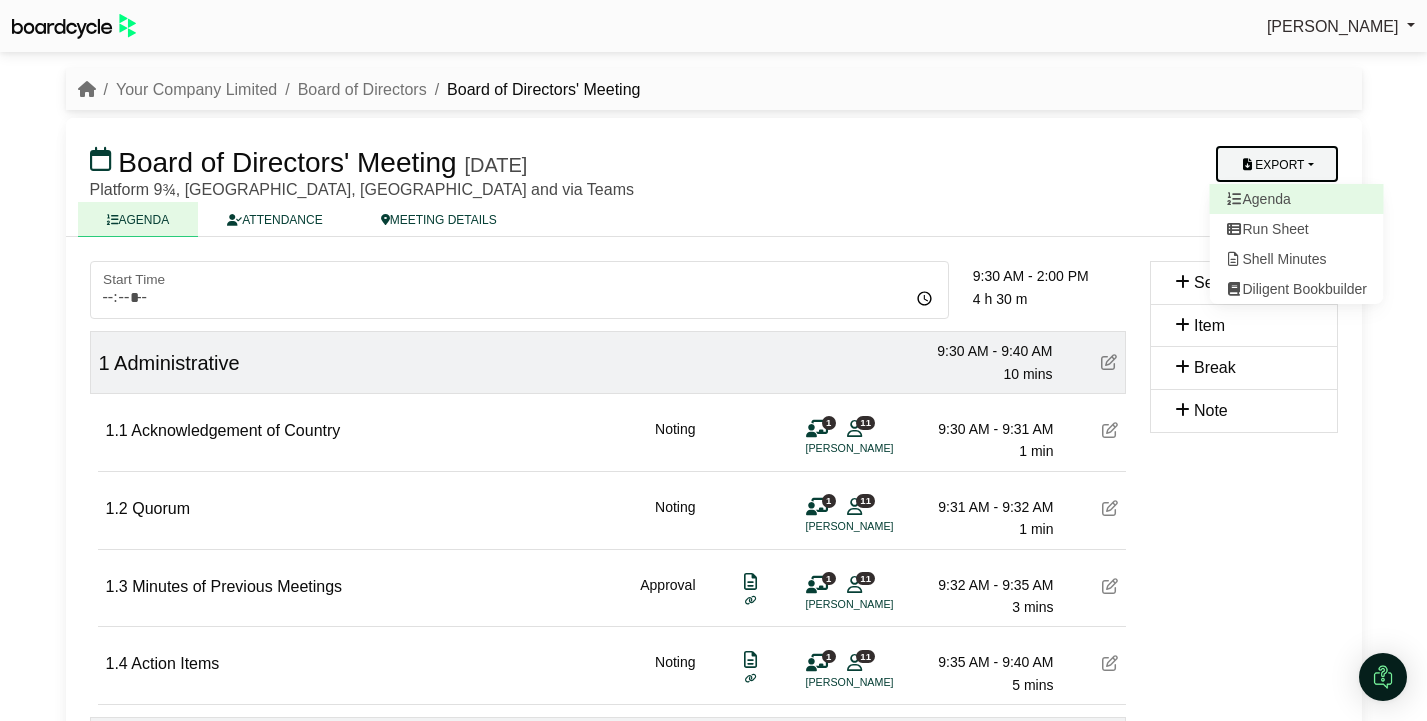 click on "Agenda" at bounding box center [1296, 199] 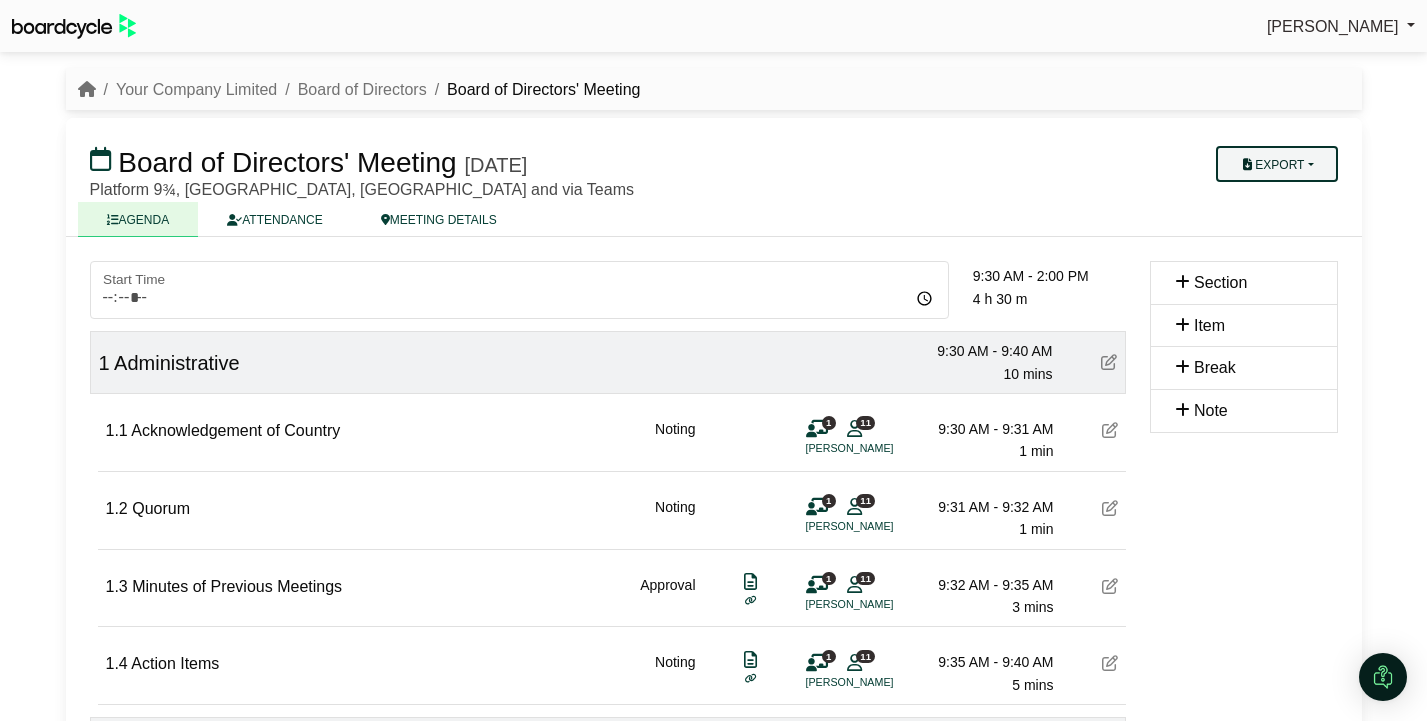 click on "Export" at bounding box center [1276, 164] 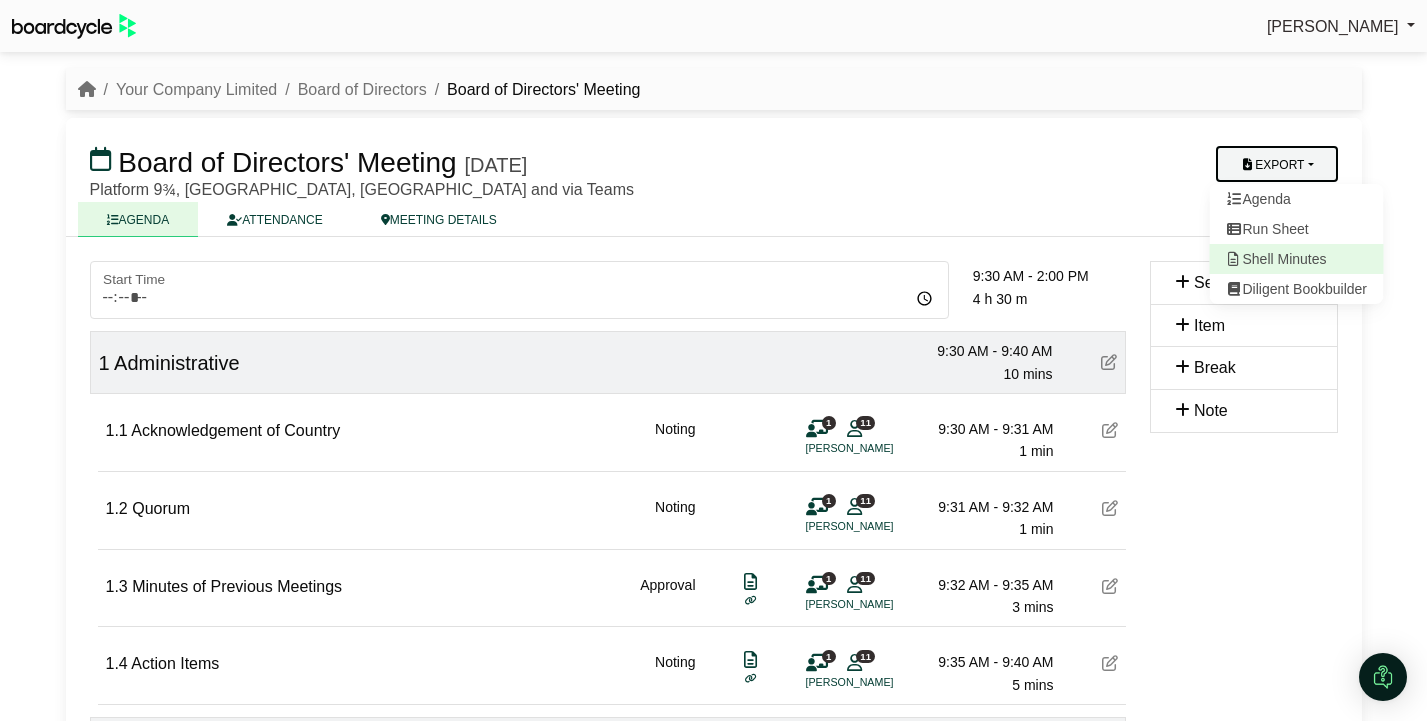 click on "Shell Minutes" at bounding box center (1296, 259) 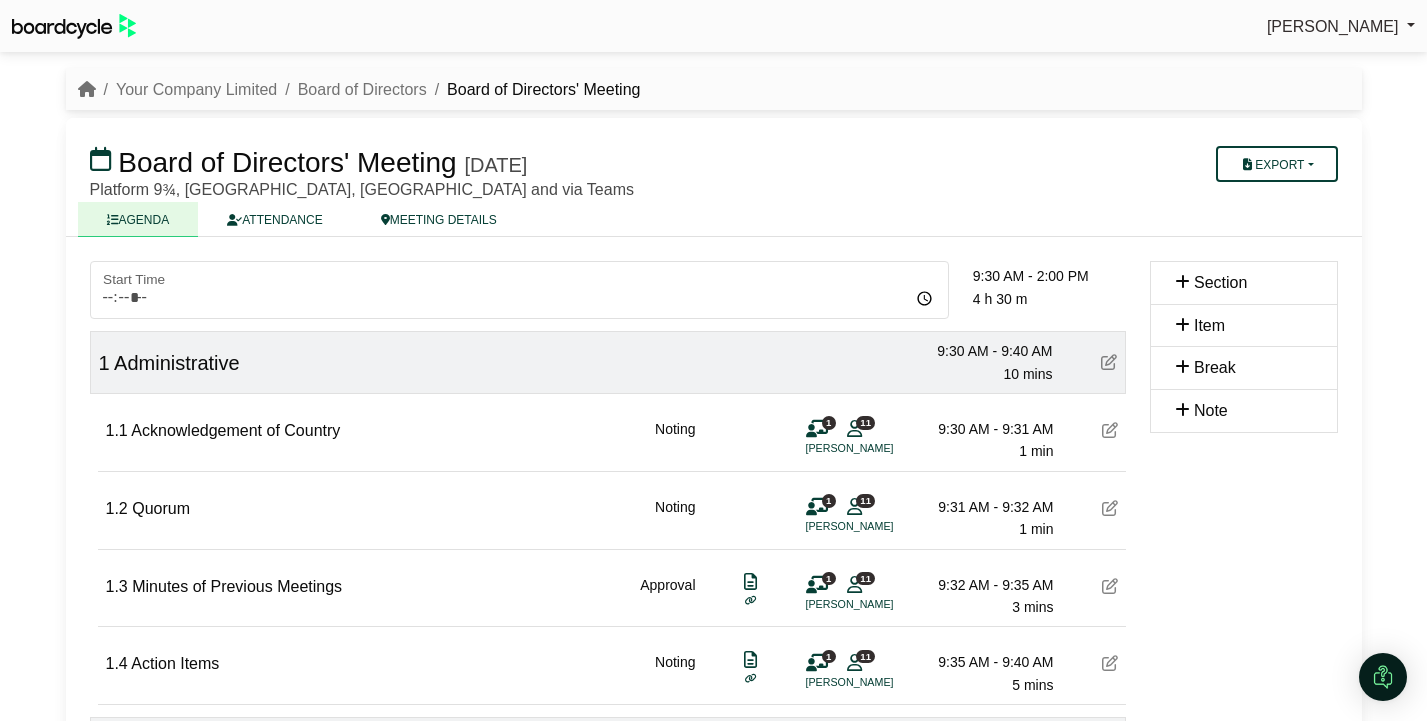 click on "Platform 9¾, [GEOGRAPHIC_DATA], [GEOGRAPHIC_DATA] and via Teams" at bounding box center [610, 190] 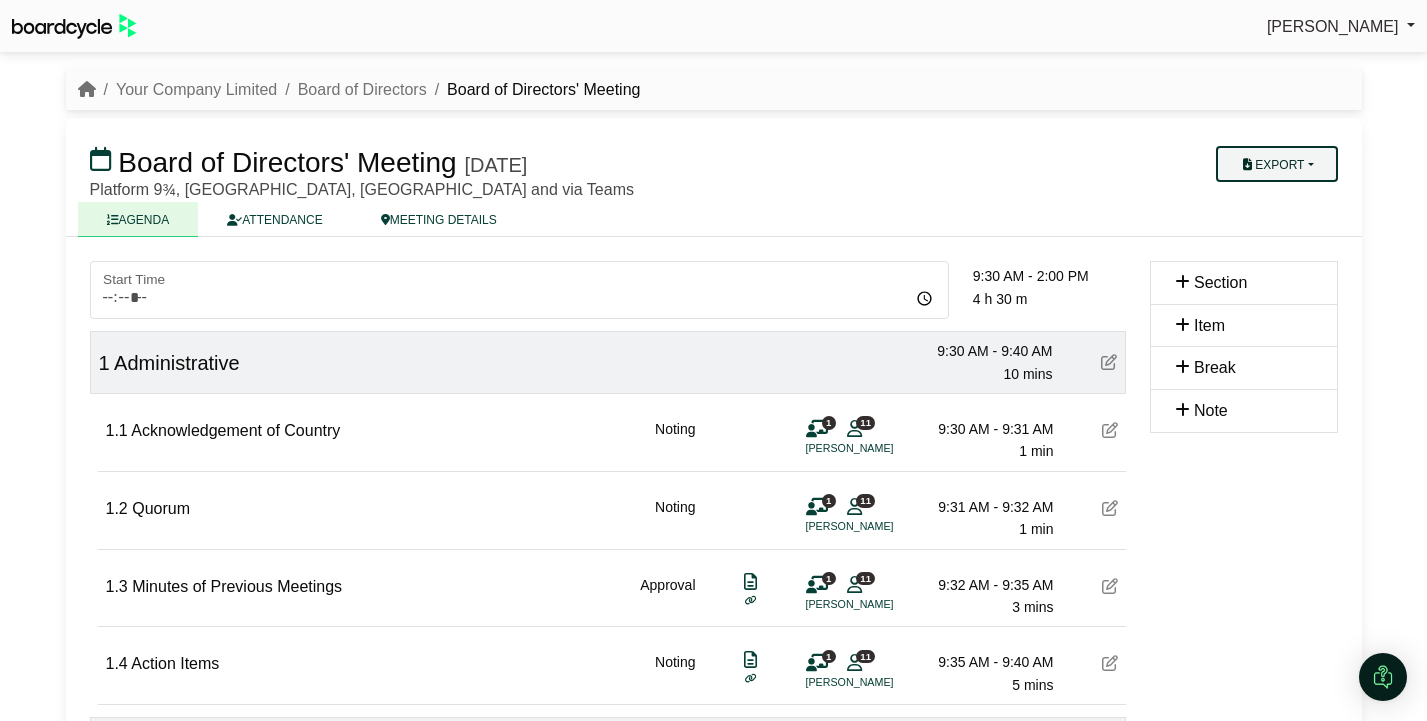 click on "Export" at bounding box center [1276, 164] 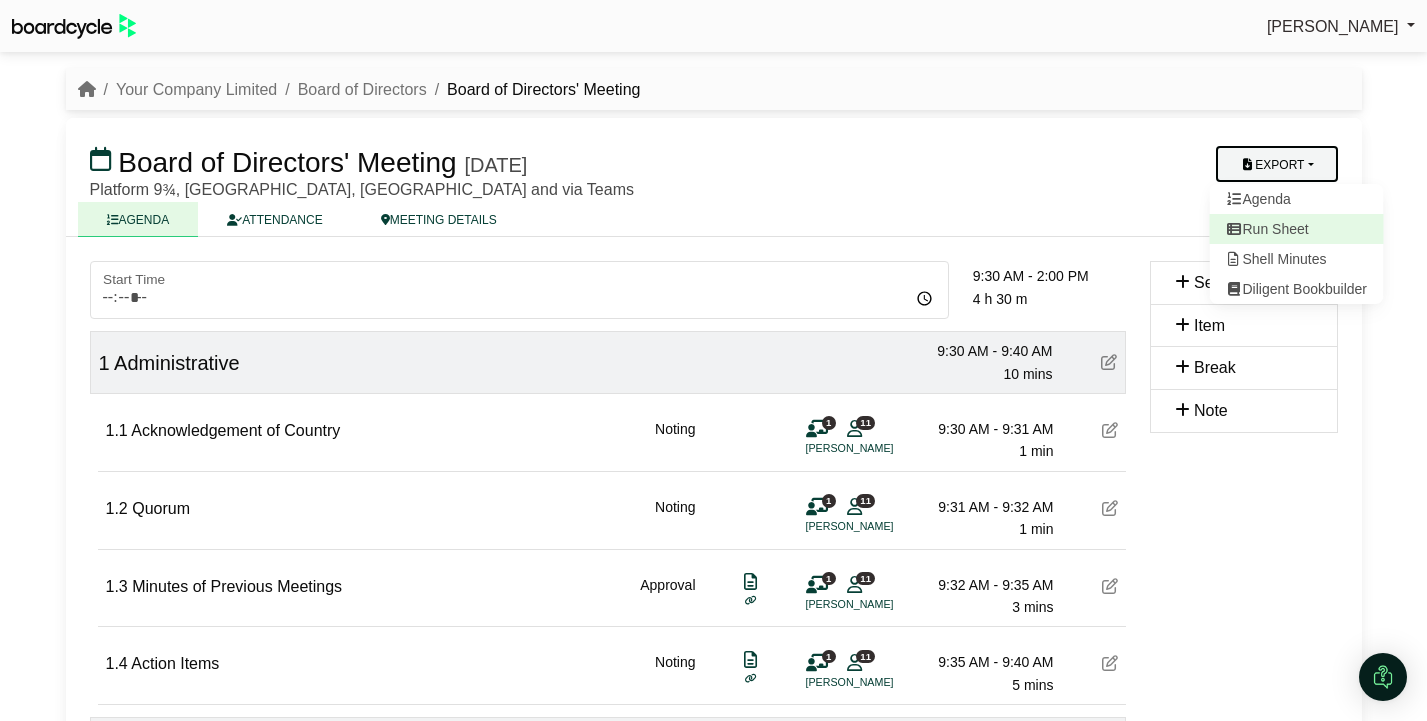 click on "Run Sheet" at bounding box center [1296, 229] 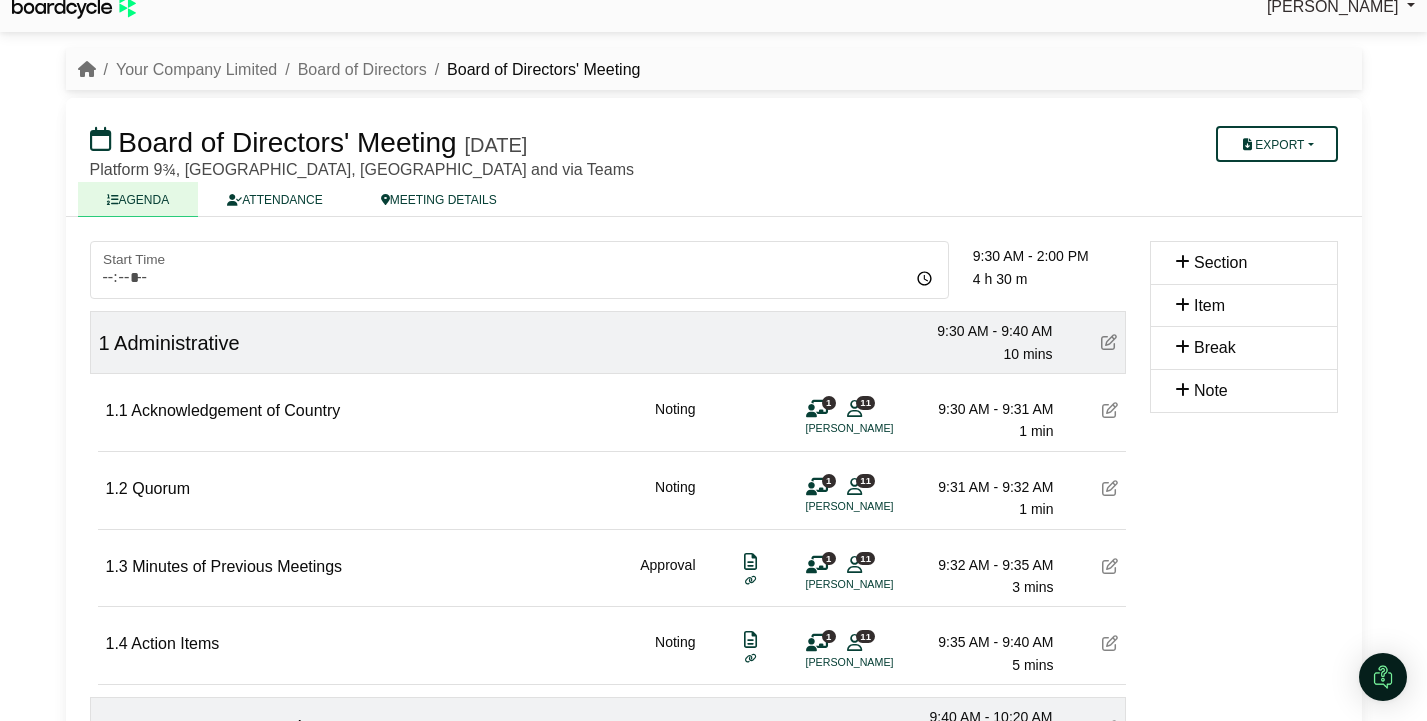 scroll, scrollTop: 30, scrollLeft: 0, axis: vertical 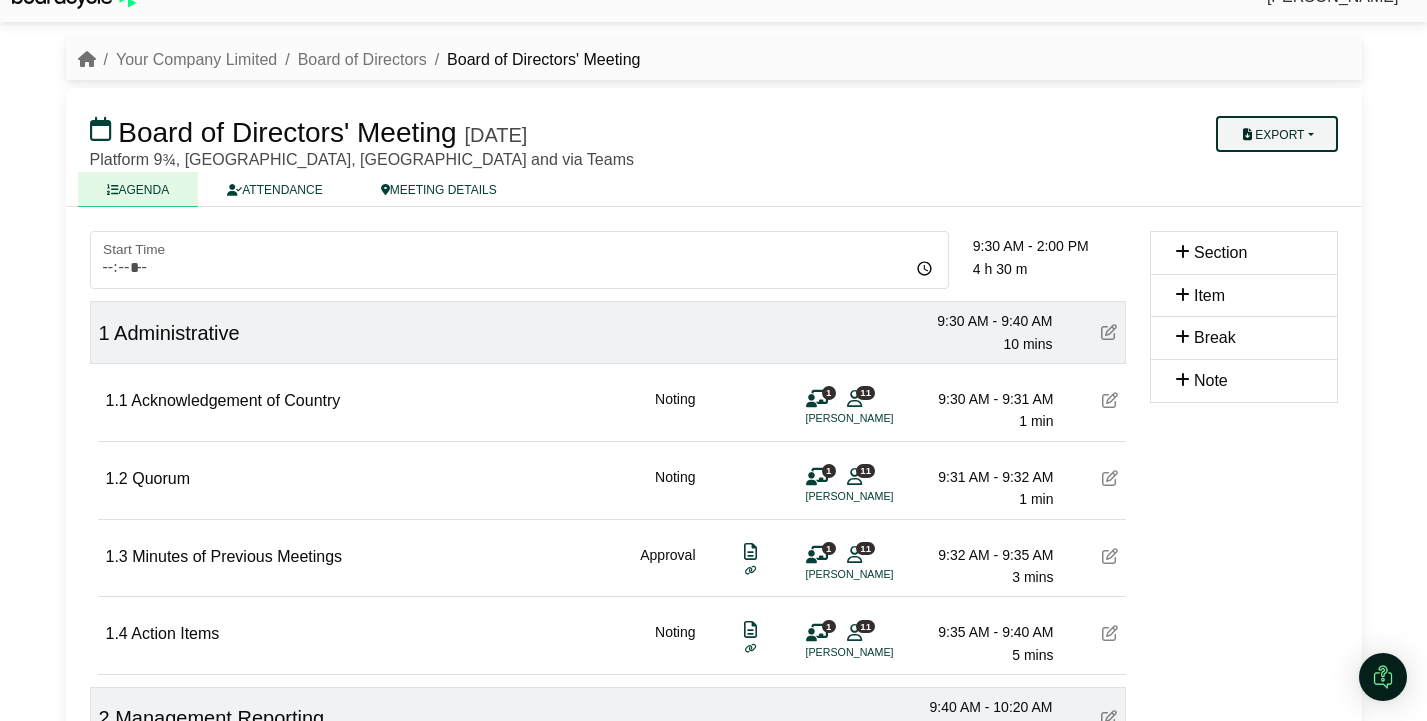 click on "Export" at bounding box center (1276, 134) 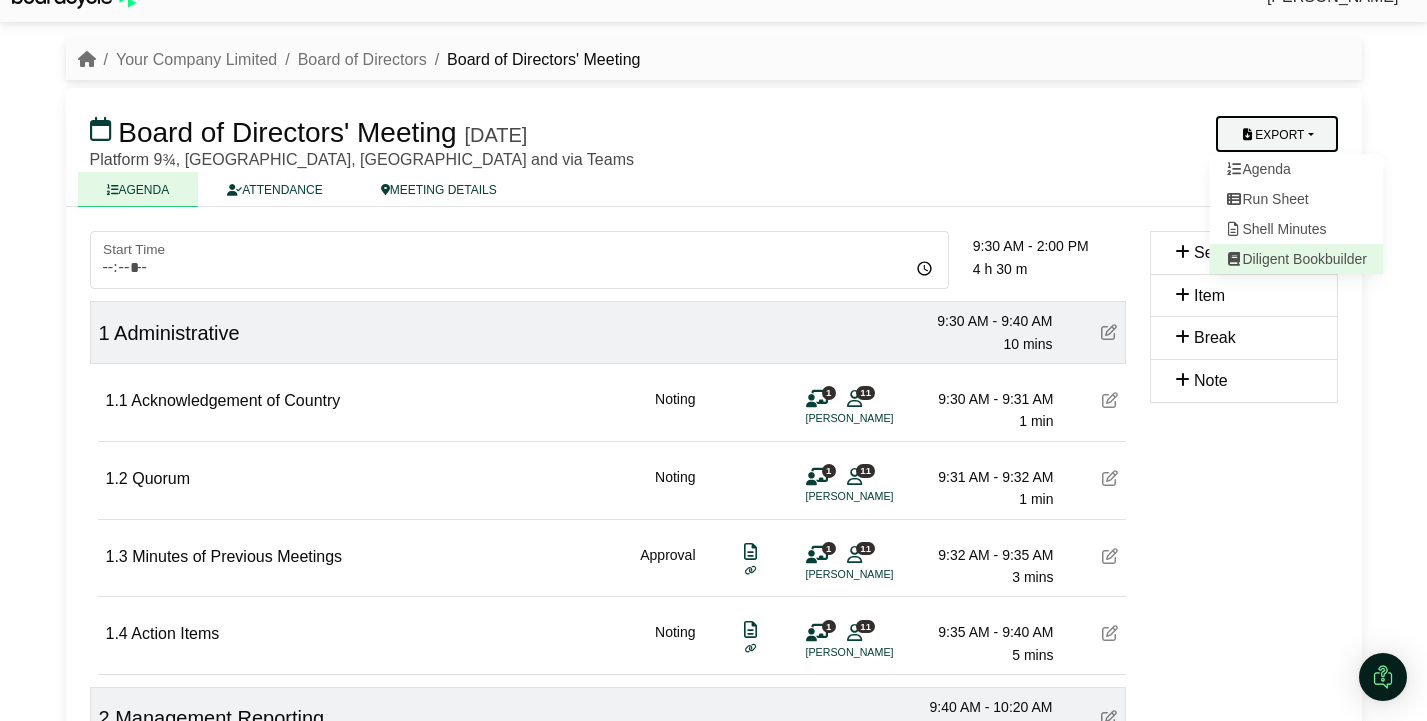 click on "Diligent Bookbuilder" at bounding box center (1296, 259) 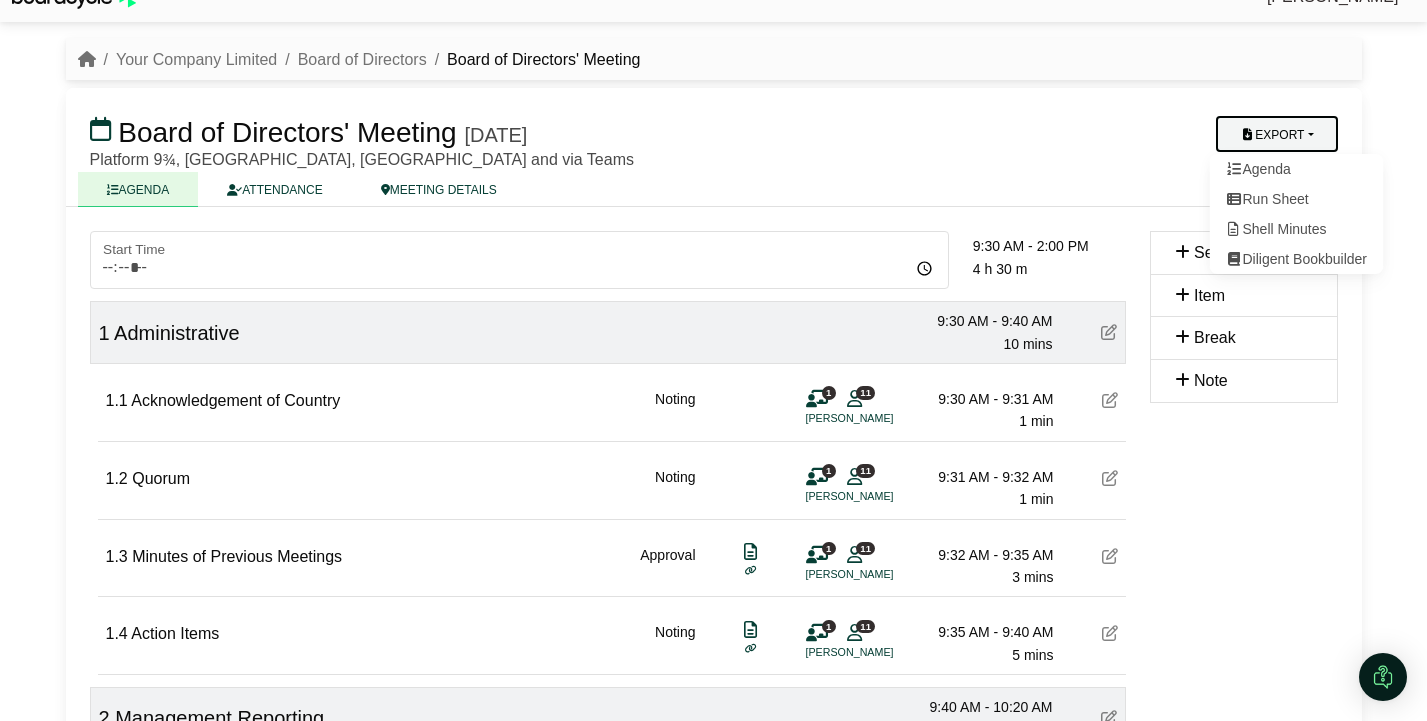 scroll, scrollTop: 0, scrollLeft: 0, axis: both 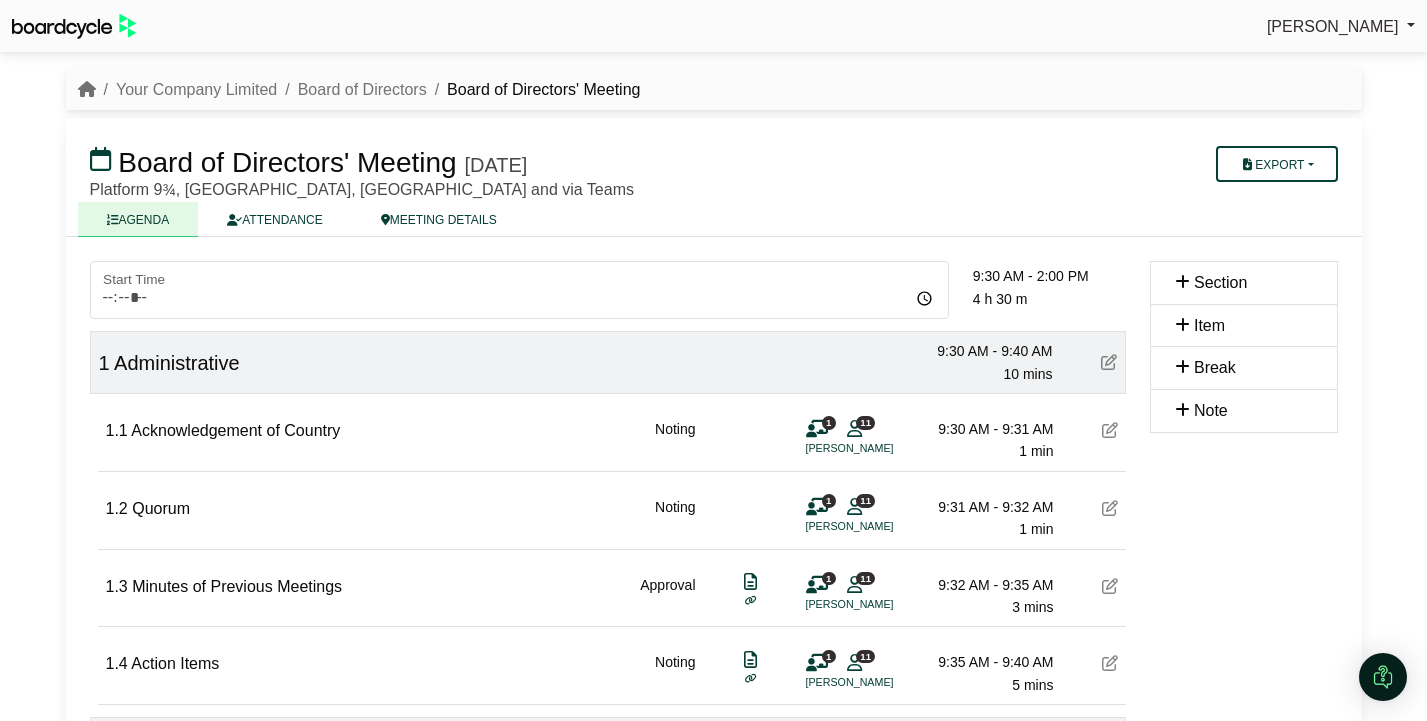 click on "Board of Directors' Meeting
Tuesday, 29 July 2025" at bounding box center [608, 162] 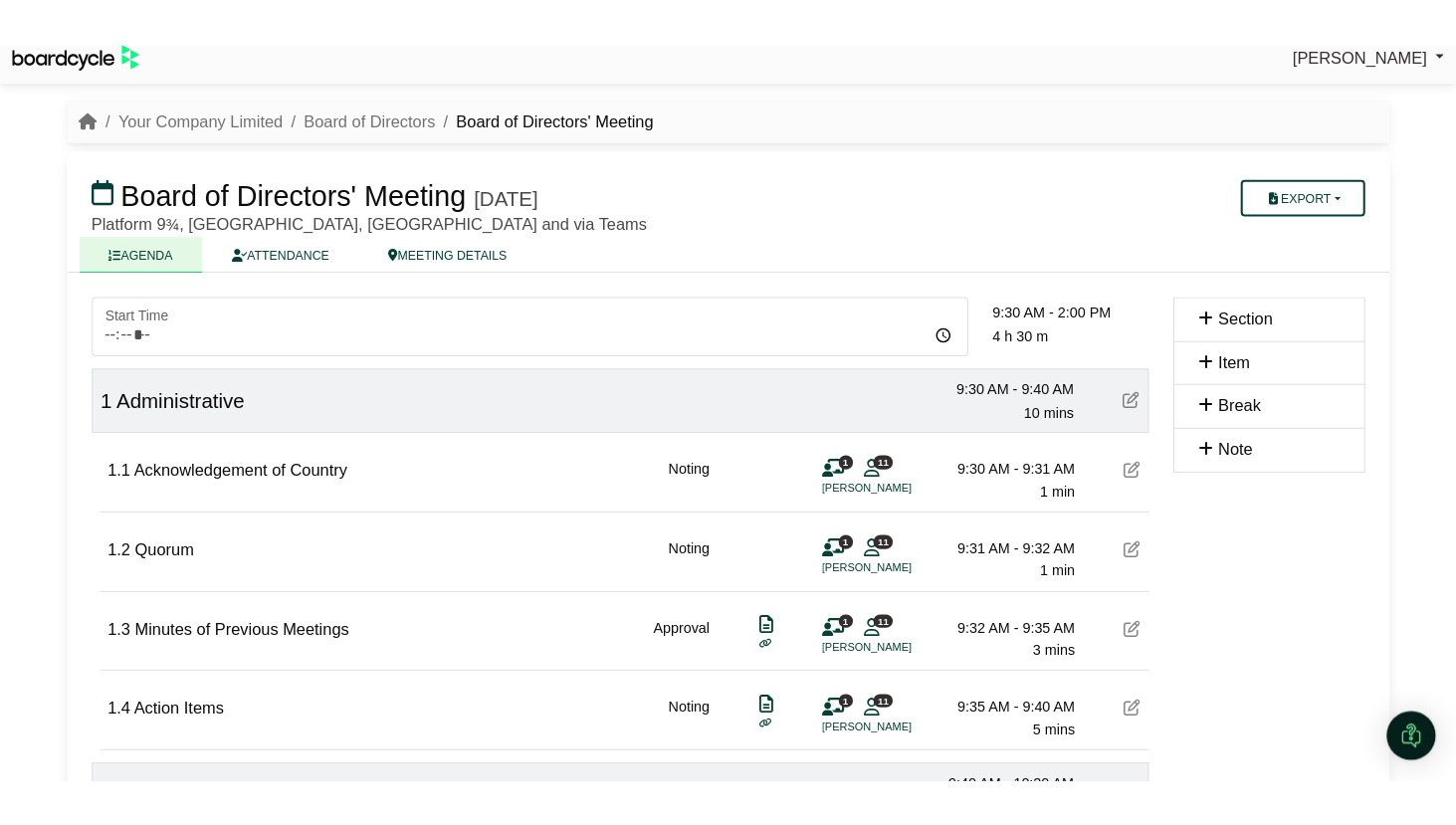 scroll, scrollTop: 0, scrollLeft: 0, axis: both 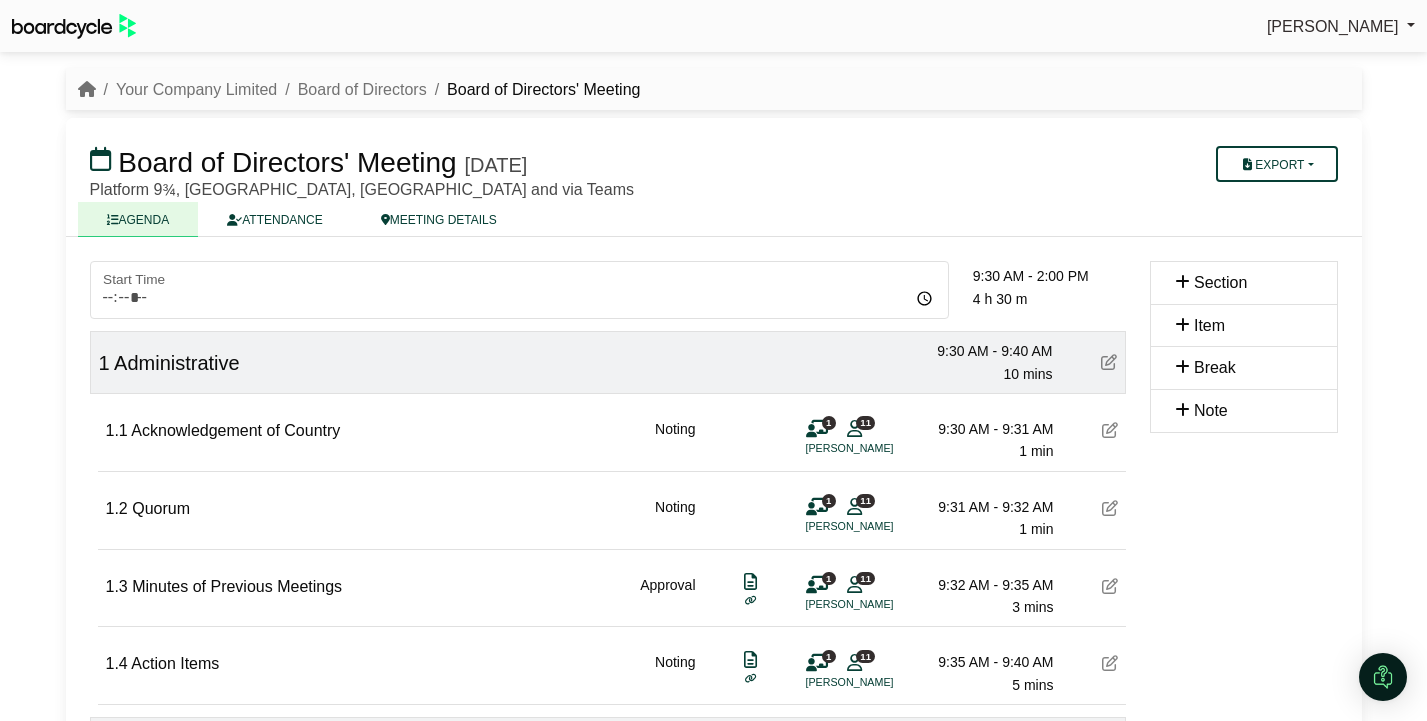 click on "Richard Conway
Sign Out
Your Company Limited
Board of Directors
Board of Directors' Meeting
Board of Directors' Meeting  Agenda
*****" at bounding box center [713, 360] 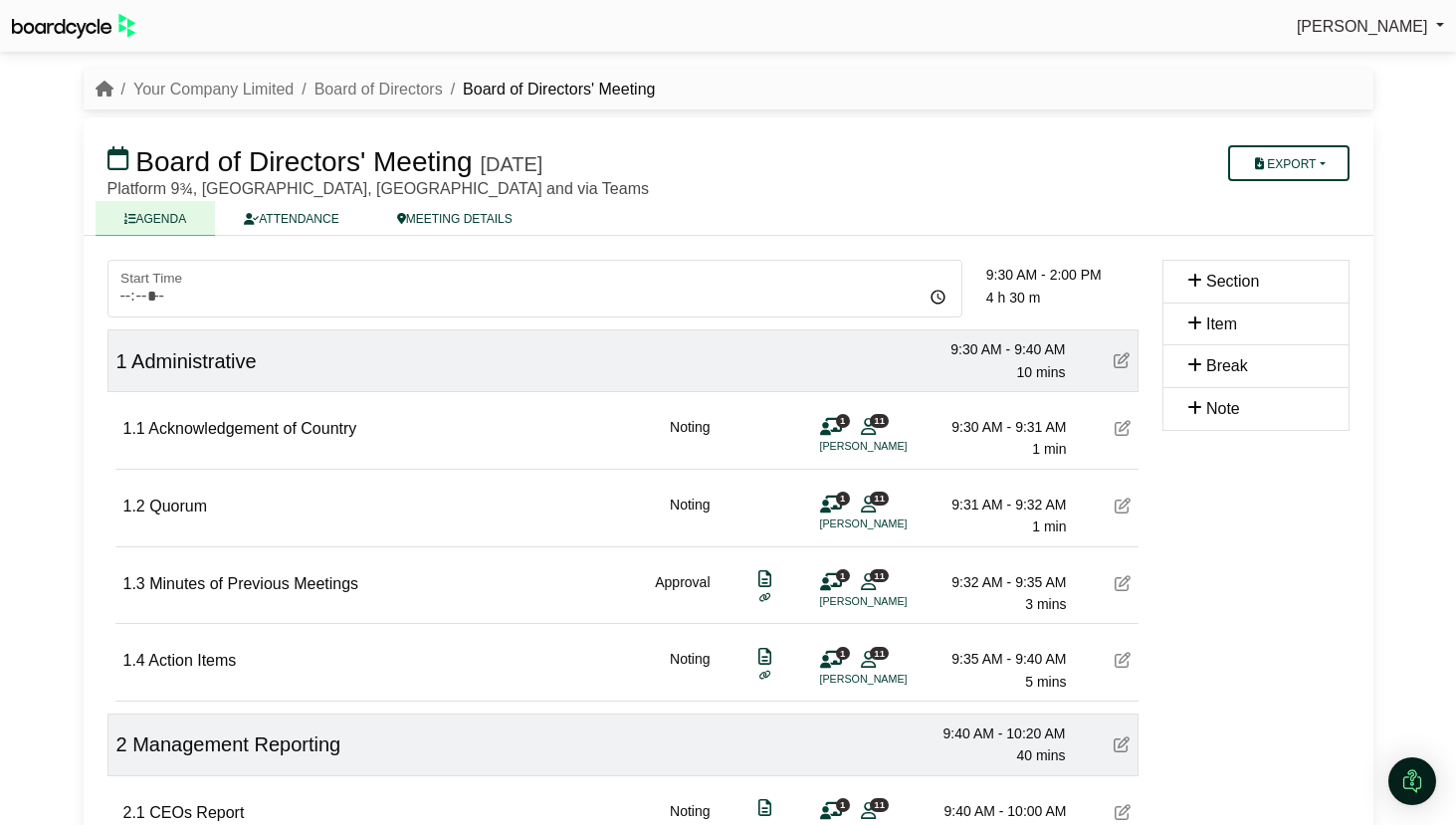 click at bounding box center (728, 412) 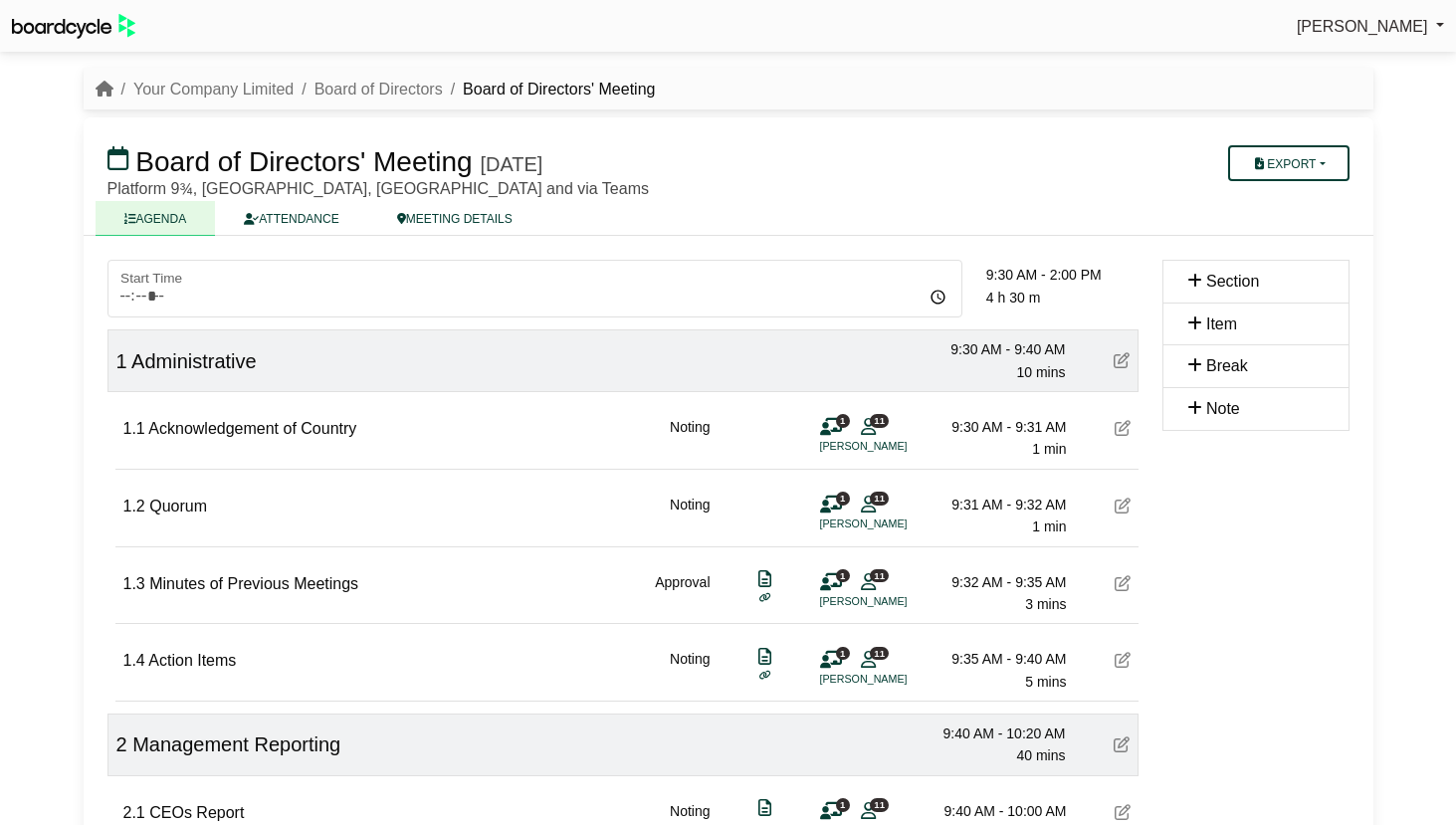 scroll, scrollTop: 0, scrollLeft: 0, axis: both 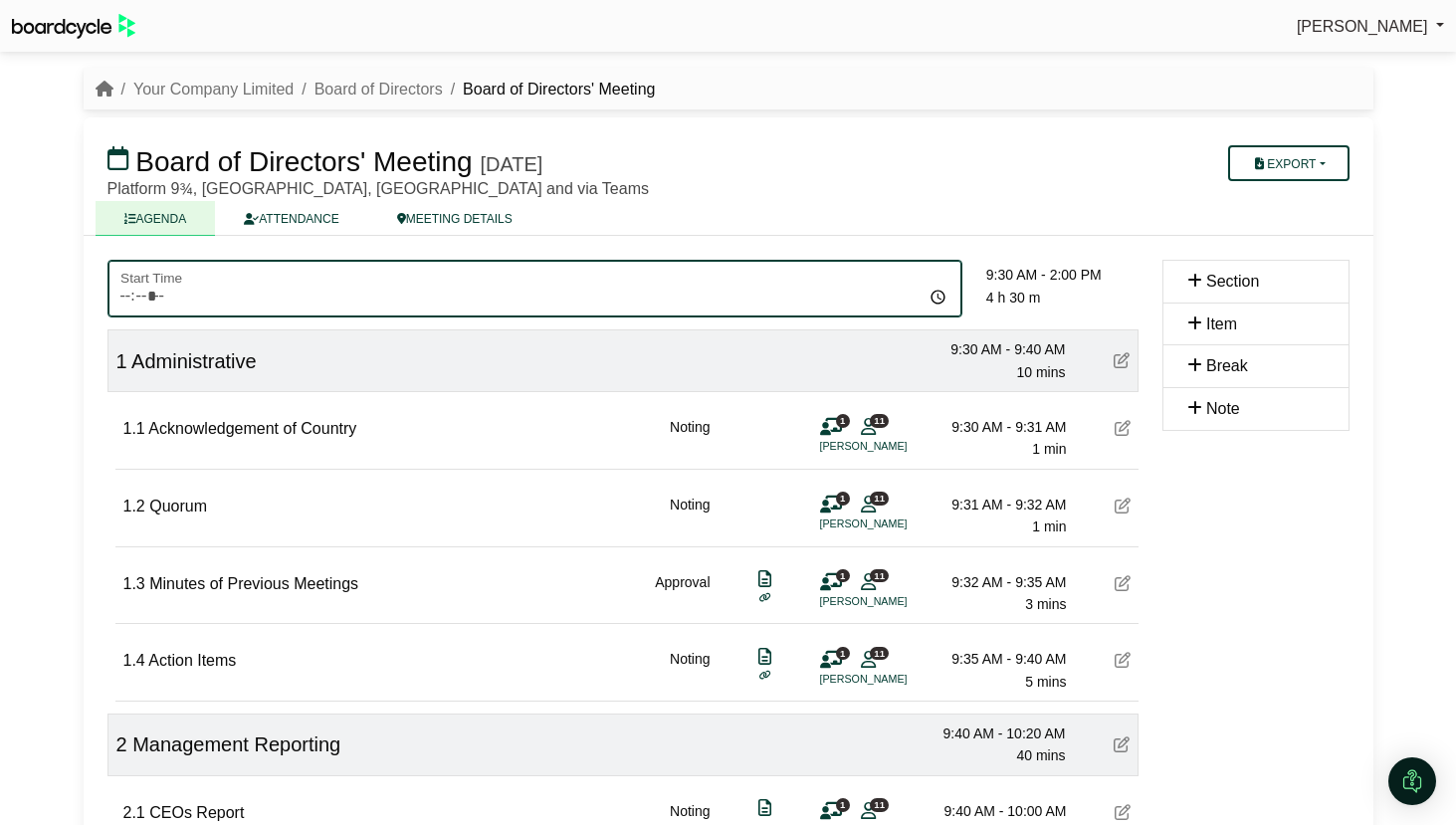 click on "*****" at bounding box center [534, 289] 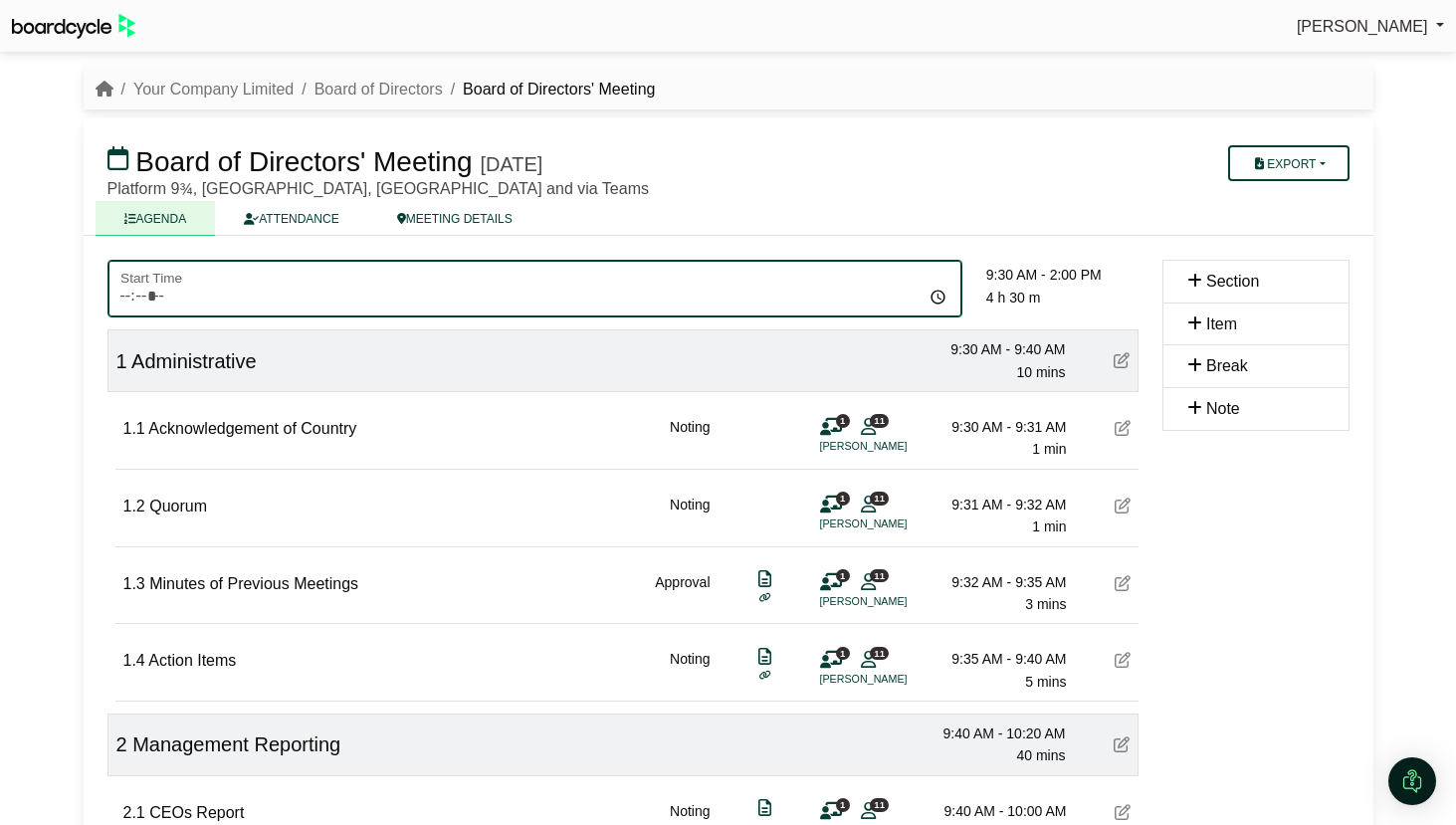 type on "*****" 